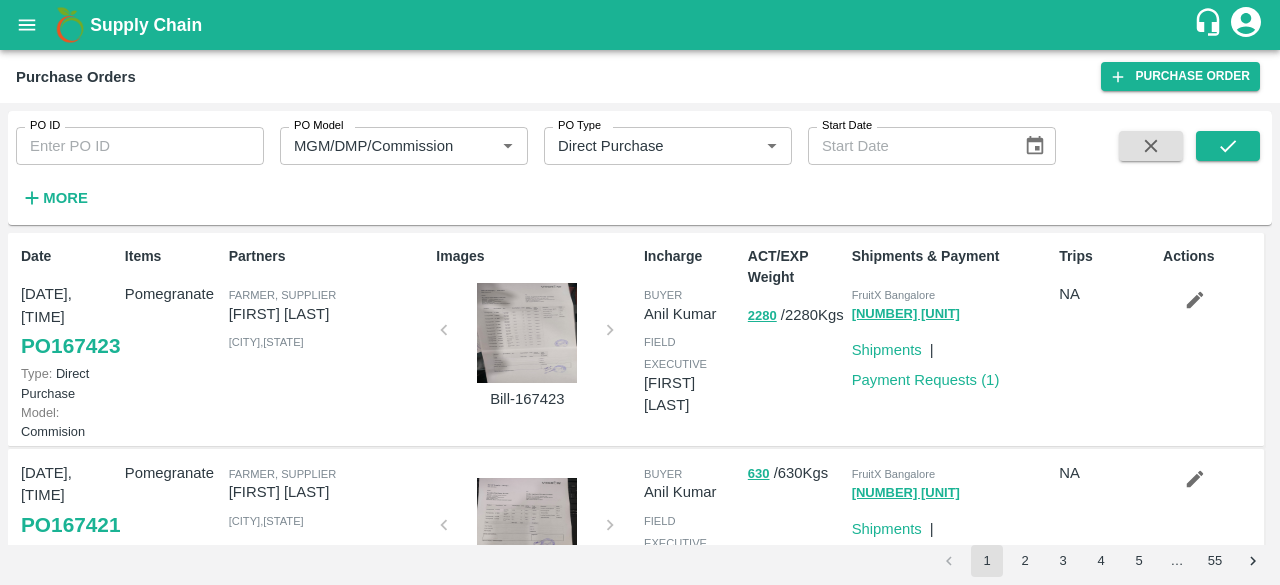 scroll, scrollTop: 0, scrollLeft: 0, axis: both 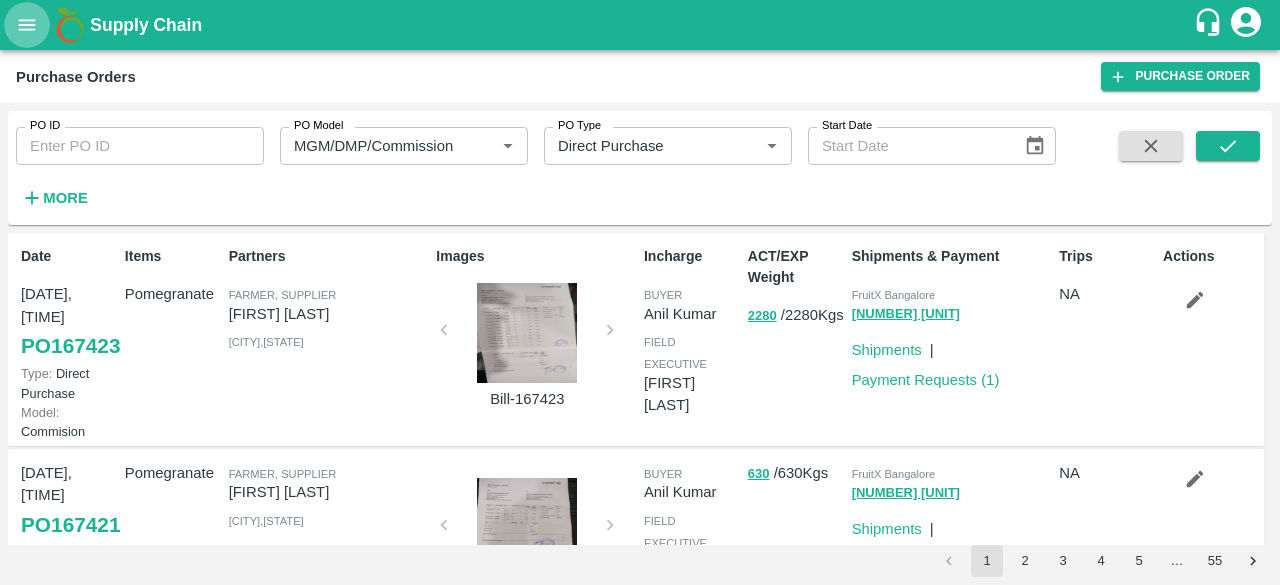 click at bounding box center [27, 25] 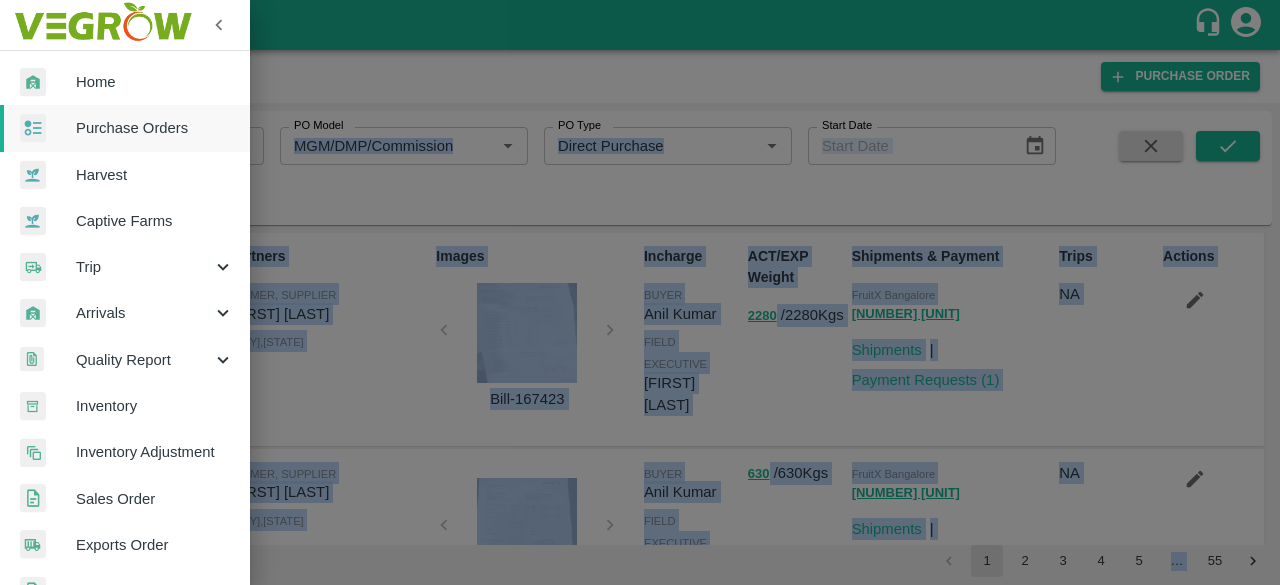 click on "Home Purchase Orders Harvest Captive Farms Trip Arrivals Quality Report Inventory Inventory Adjustment Sales Order Exports Order Sales Enquiry Pricing Approvals Transfer Order Material Order And Assignment Shipments Vehicle Request Record Arrival Last Mile Delivery Regrade Trackers Payments Binning Tokens" at bounding box center (640, 292) 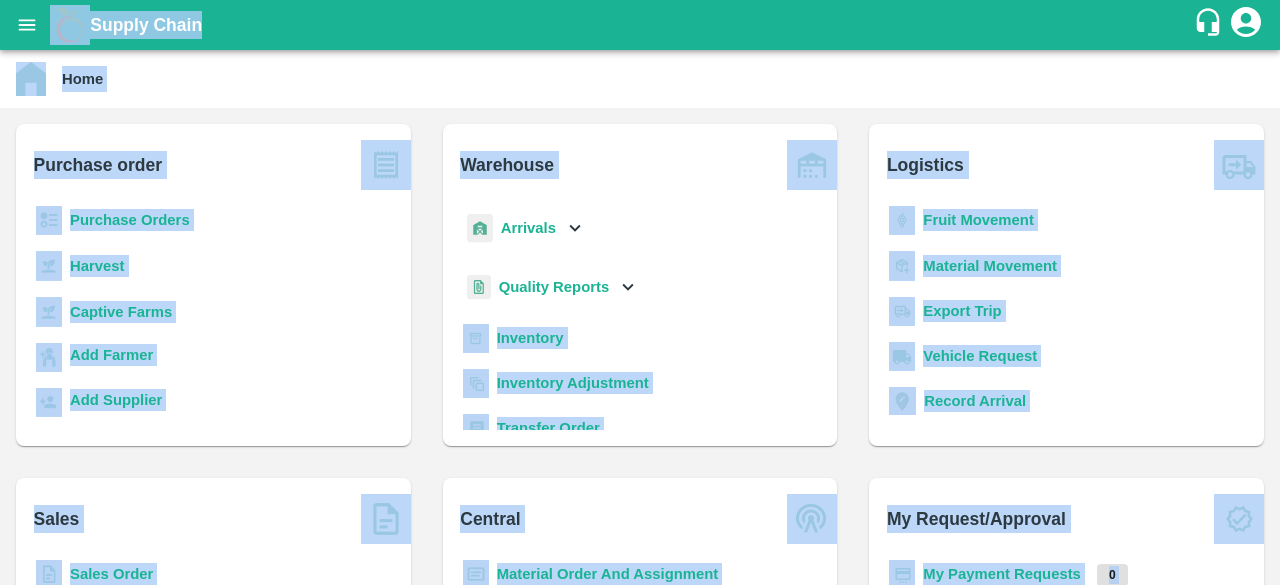 scroll, scrollTop: 173, scrollLeft: 0, axis: vertical 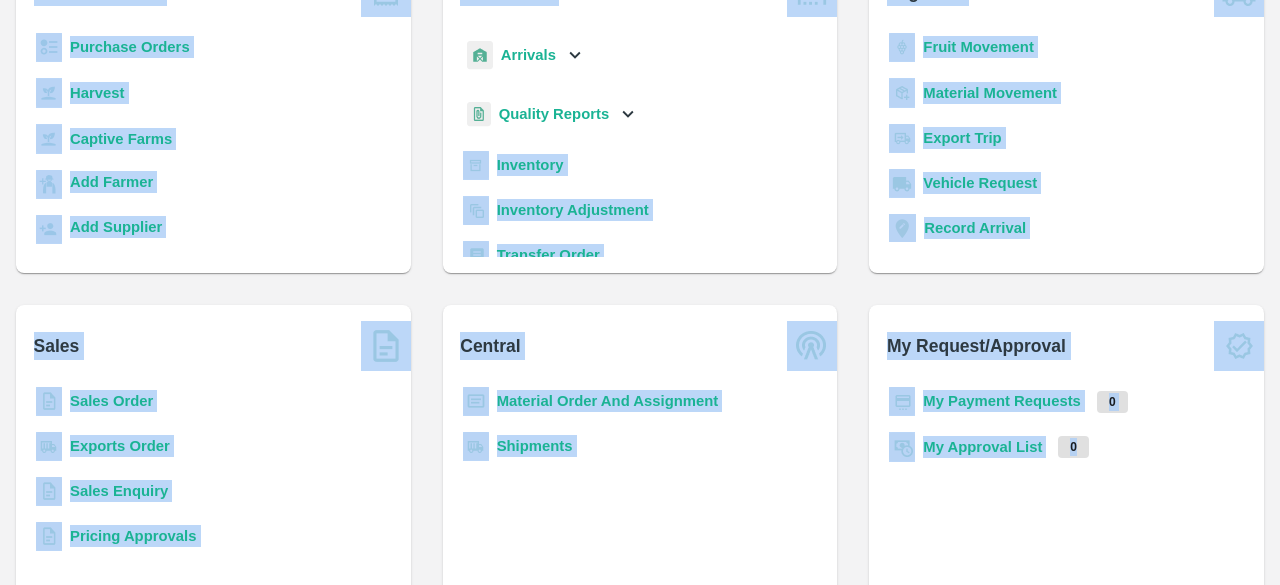 click on "Sales Order" at bounding box center [111, 401] 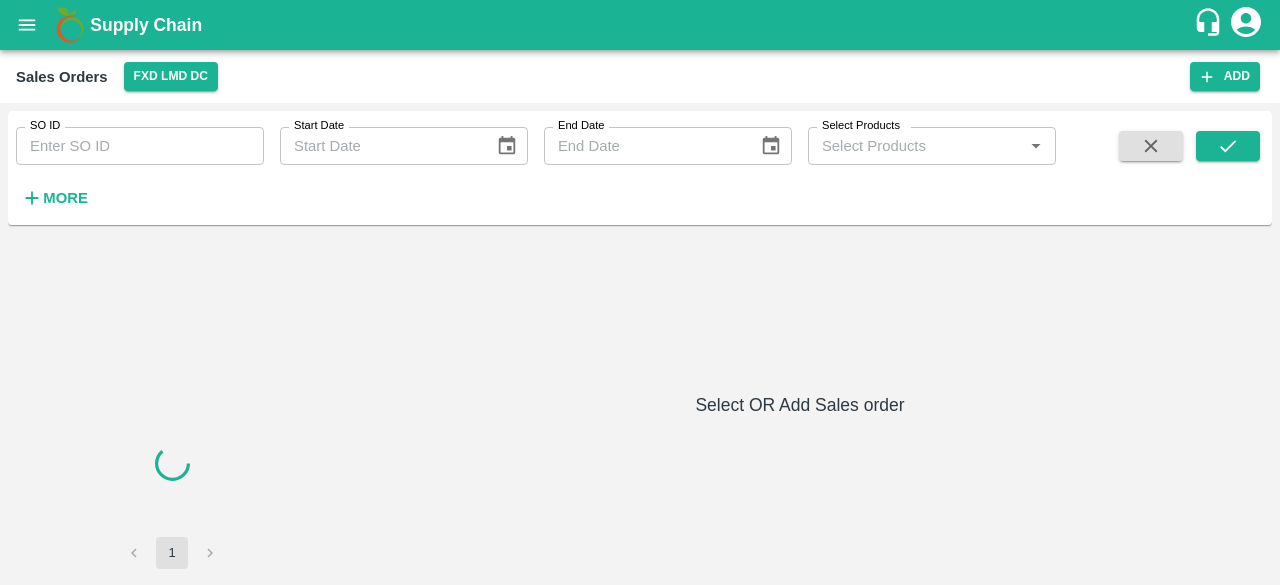click on "Sales Orders FXD LMD DC Add SO ID SO ID Start Date Start Date End Date End Date Select Products Select Products   * More 1 Select OR Add Sales order" at bounding box center [640, 317] 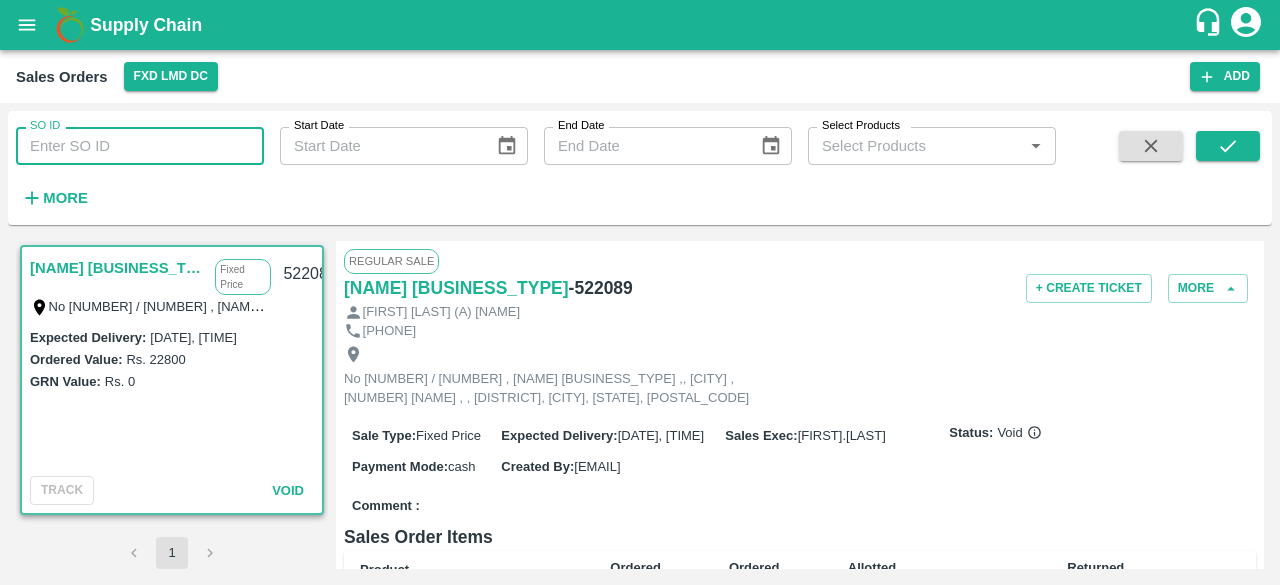 click on "SO ID" at bounding box center [140, 146] 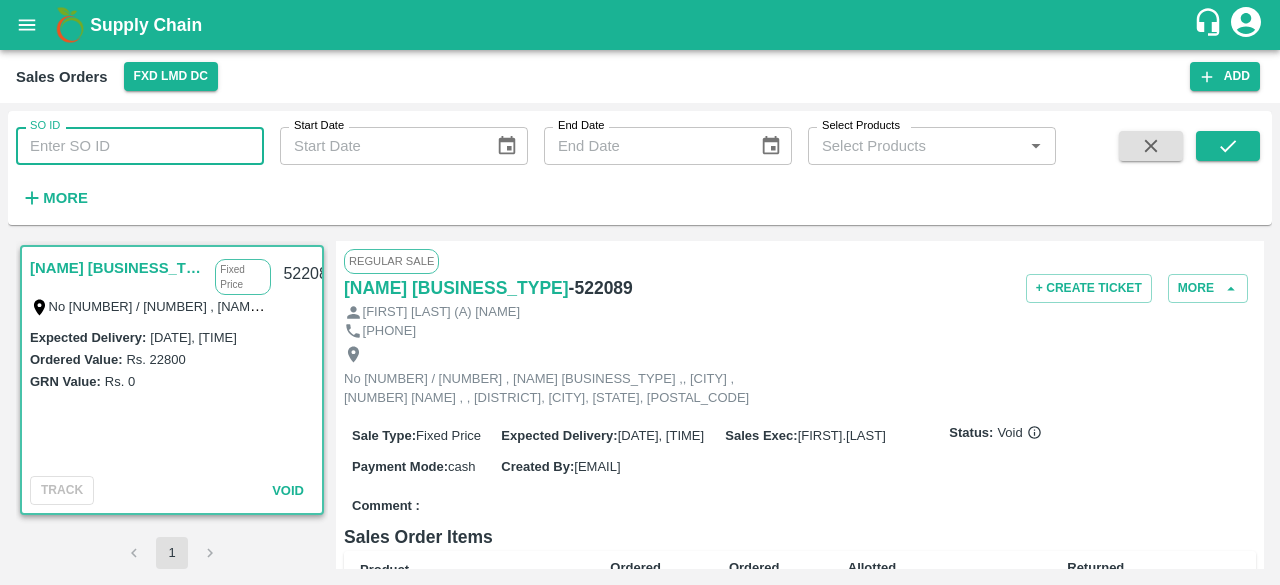 paste on "601078" 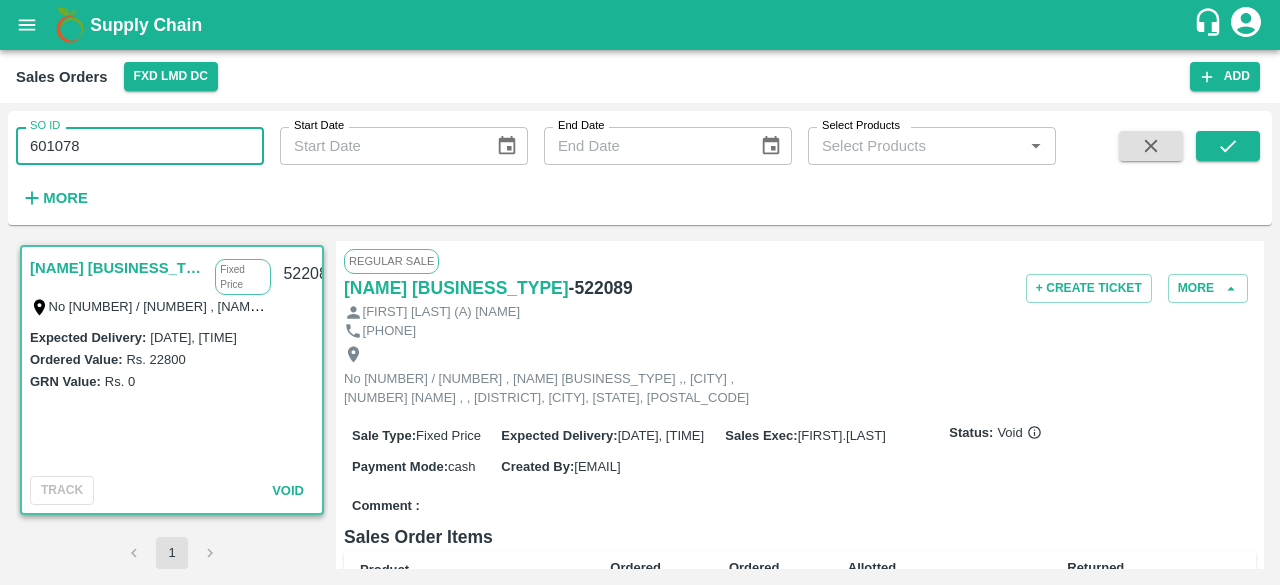 type on "601078" 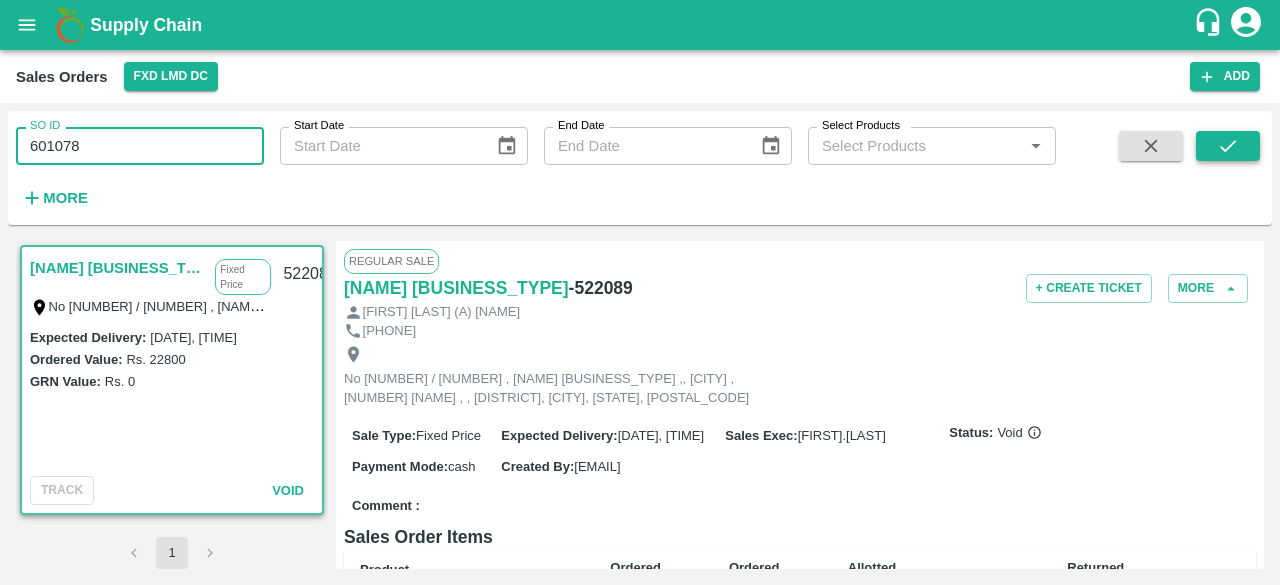 click at bounding box center [1228, 146] 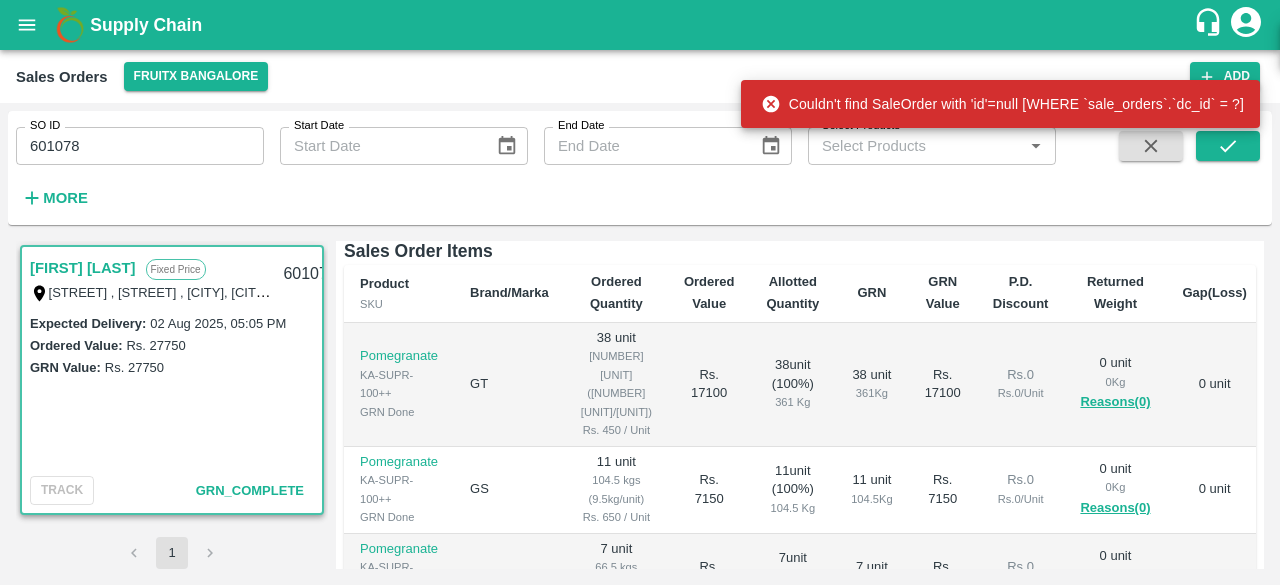 scroll, scrollTop: 309, scrollLeft: 0, axis: vertical 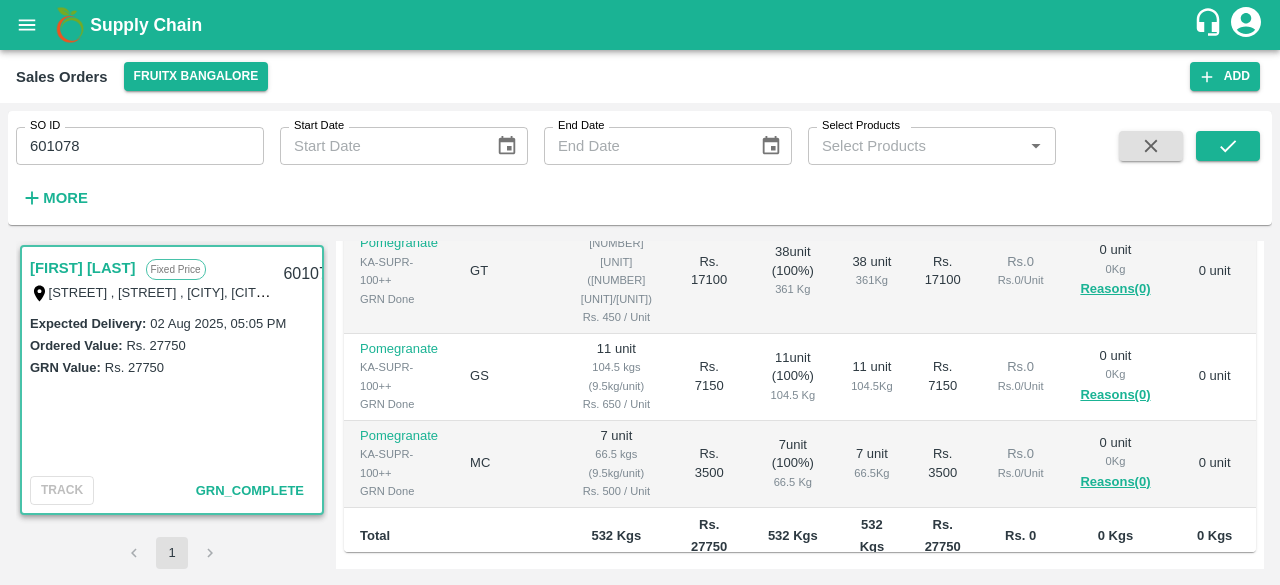 type 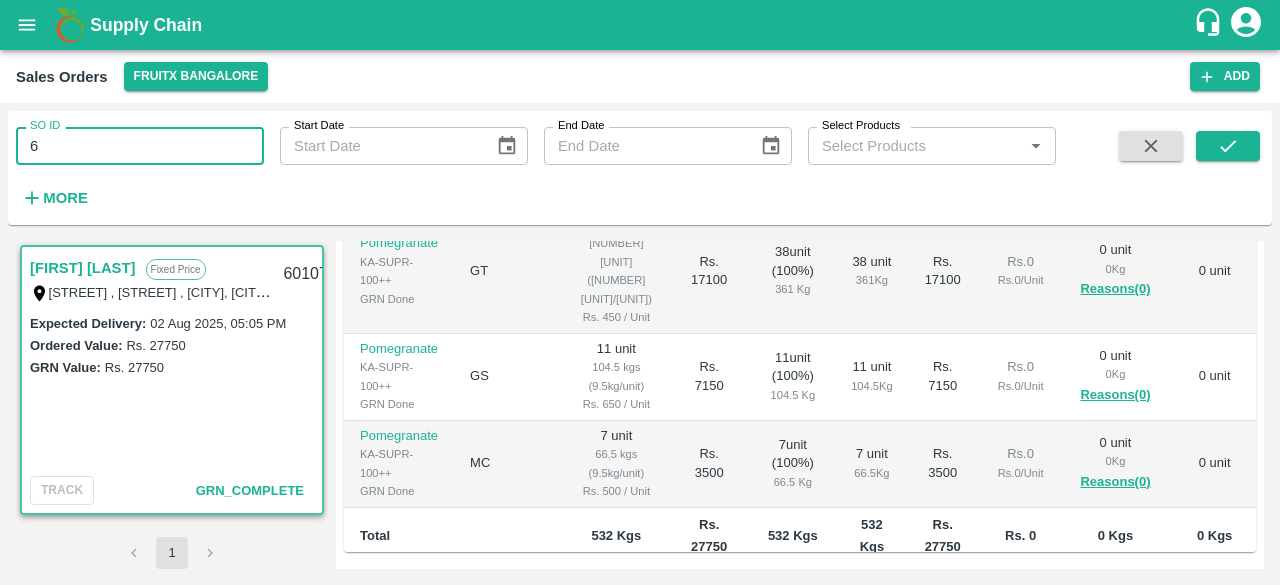 type on "6" 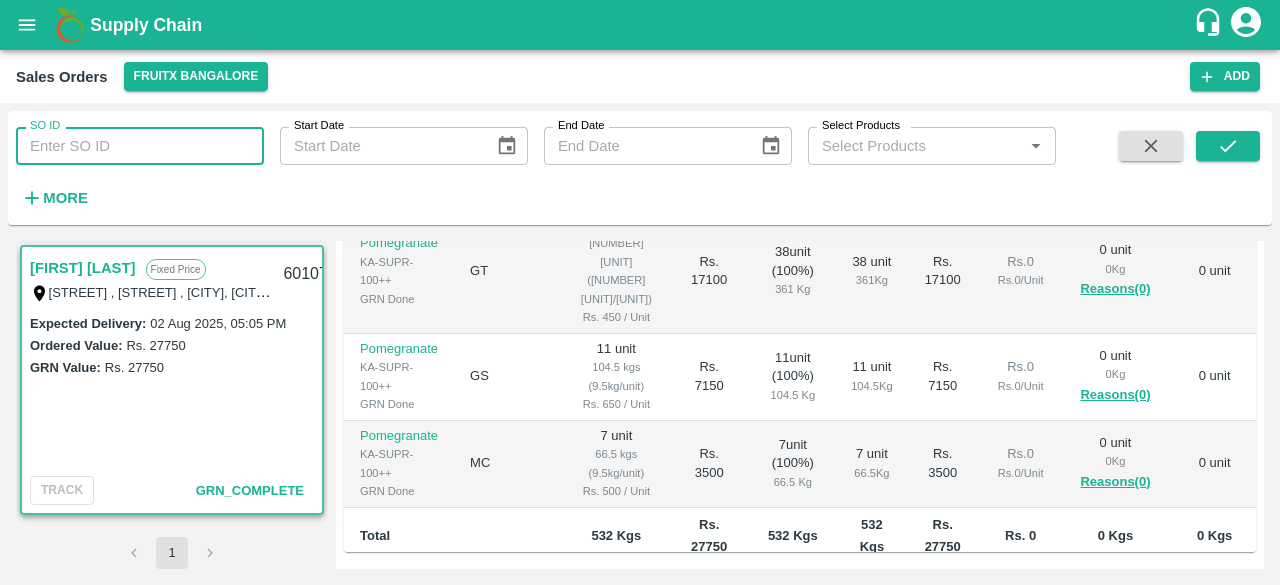 paste 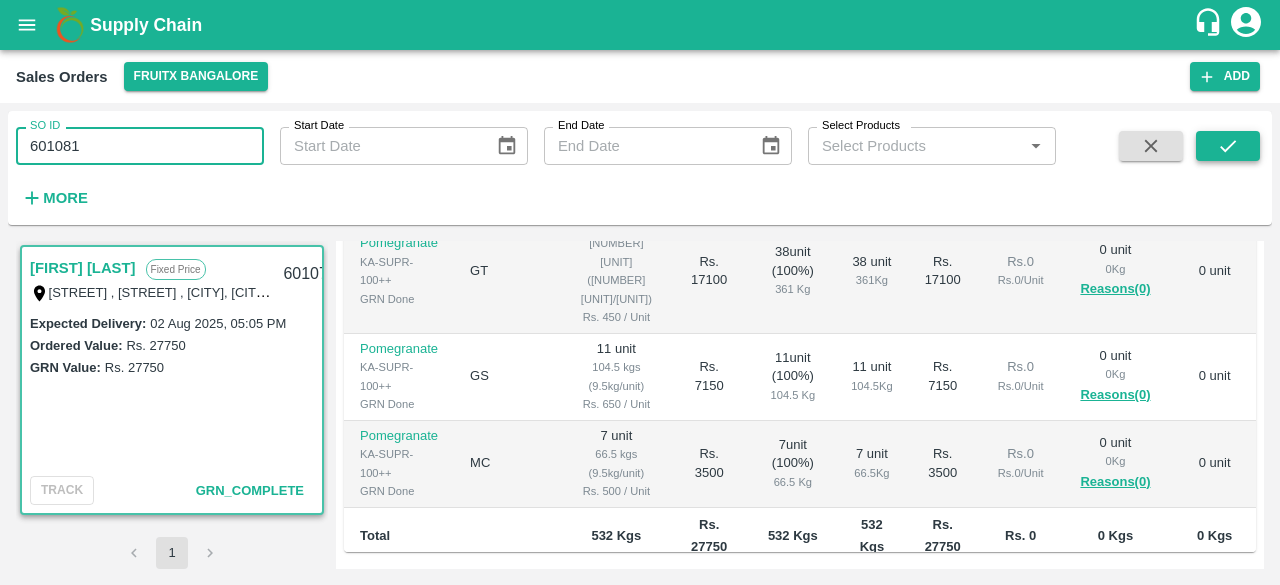 click at bounding box center (1228, 146) 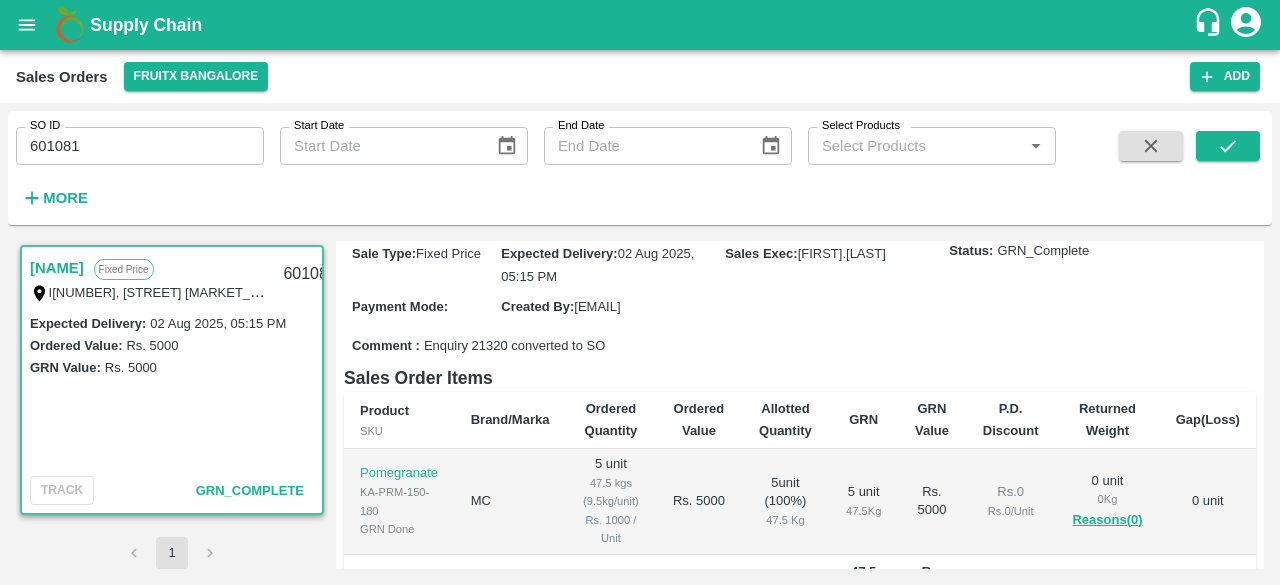 scroll, scrollTop: 180, scrollLeft: 0, axis: vertical 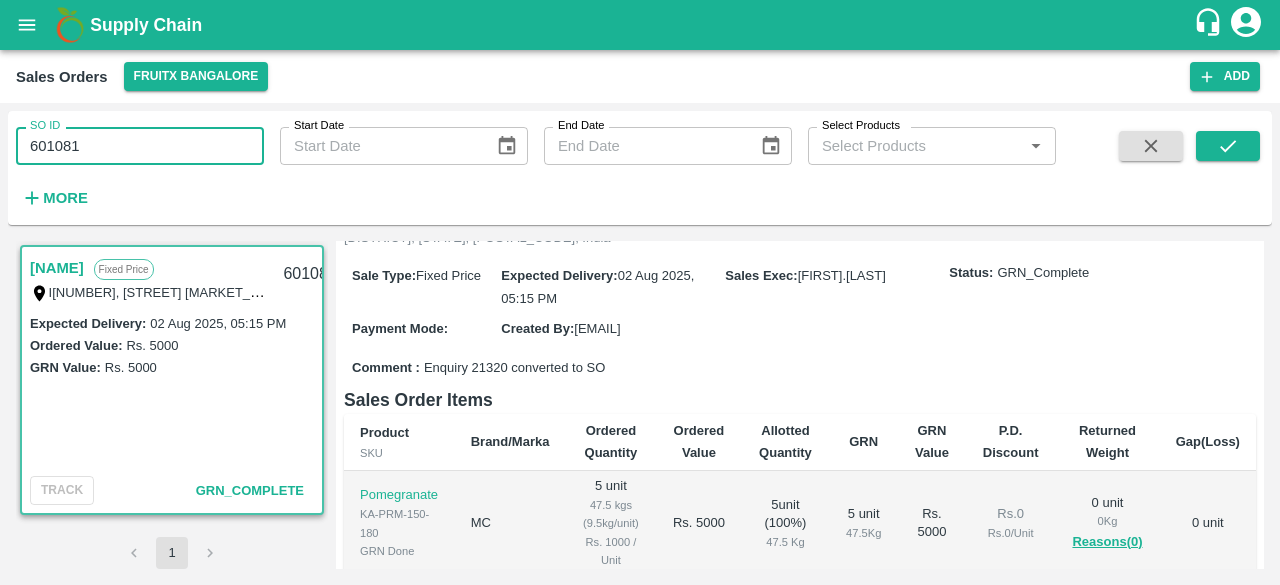 click on "601081" at bounding box center (140, 146) 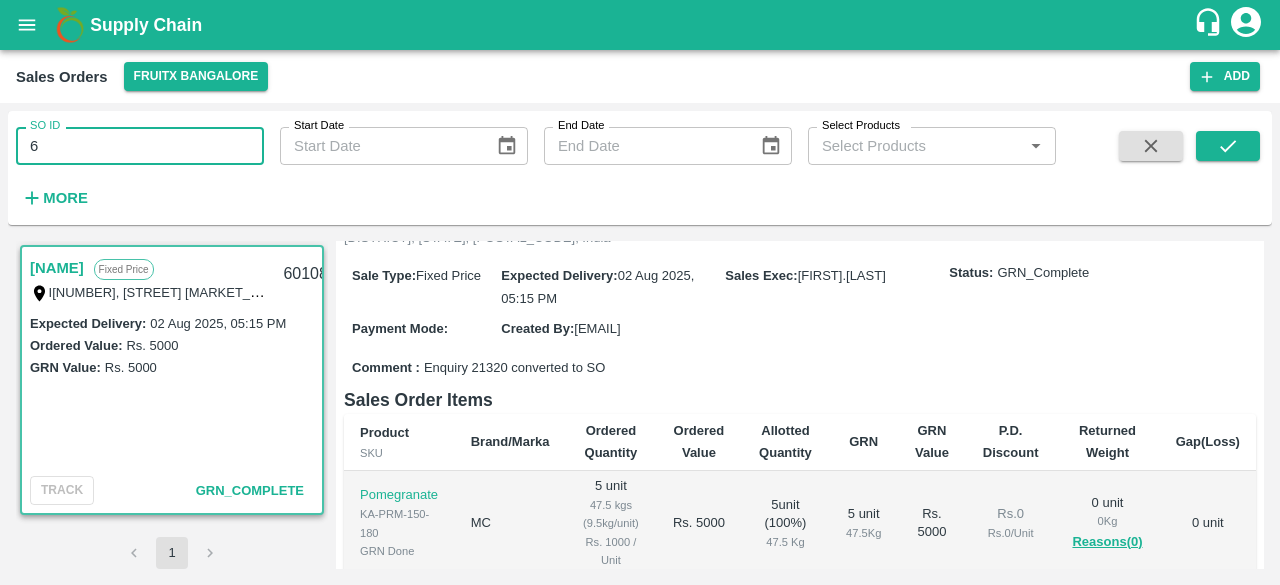 type on "6" 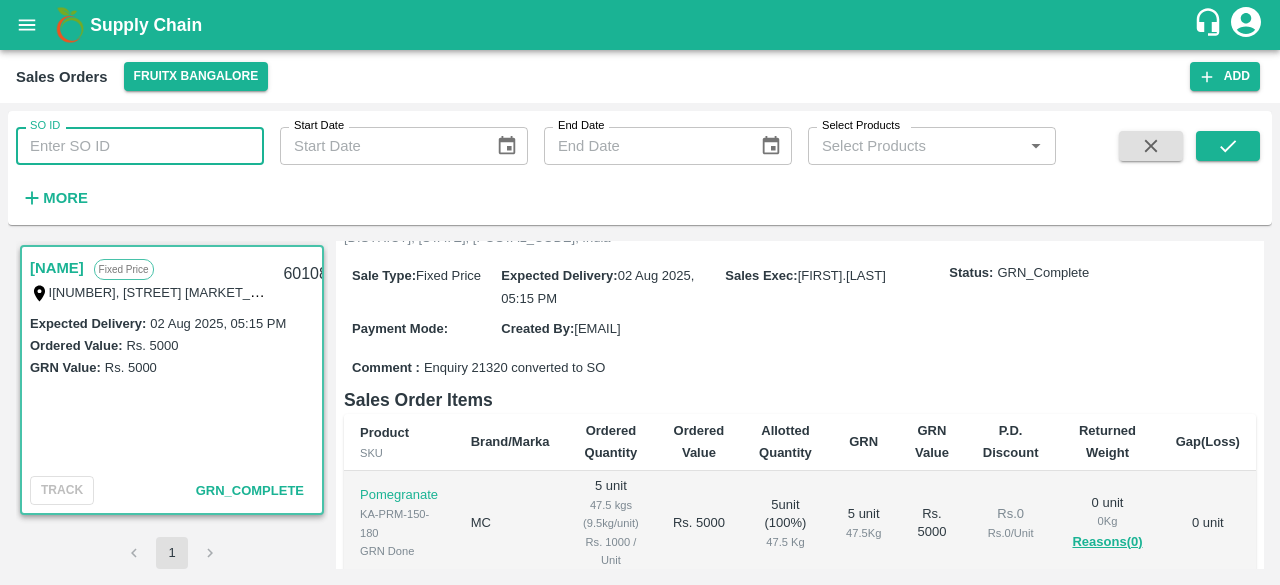 paste 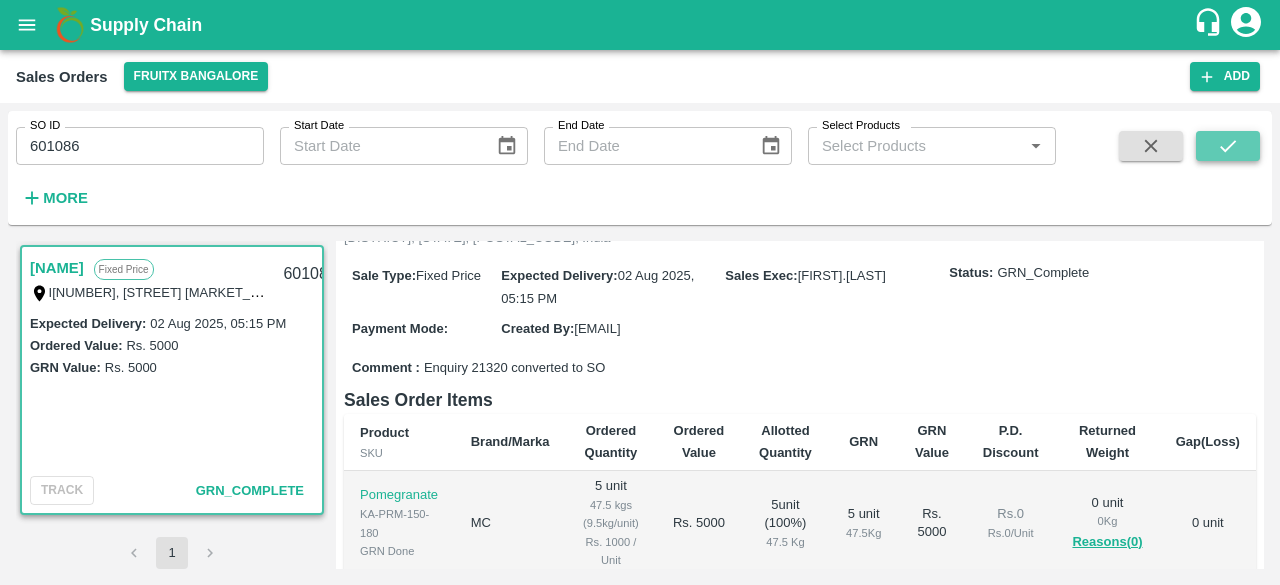 click at bounding box center [1228, 146] 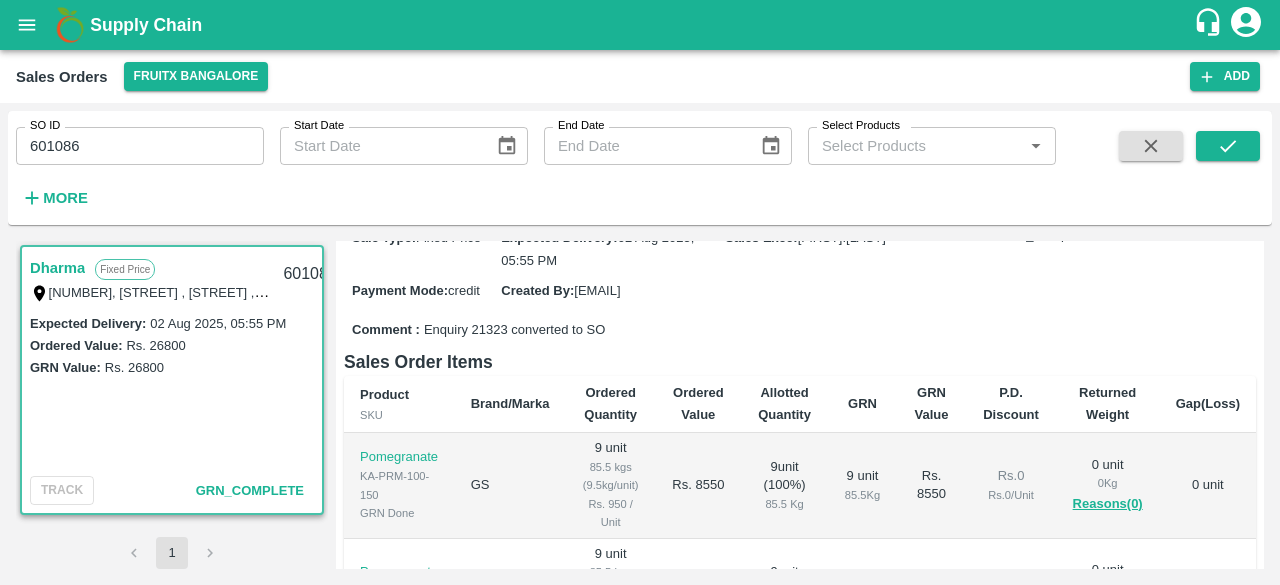 scroll, scrollTop: 276, scrollLeft: 0, axis: vertical 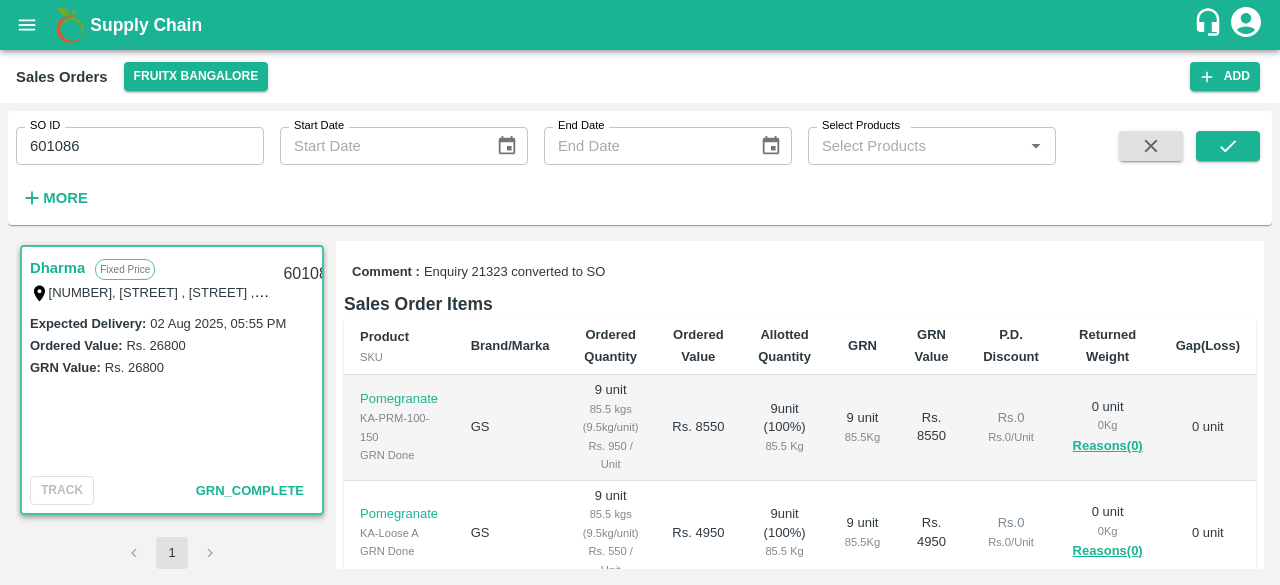 click on "601086" at bounding box center (140, 146) 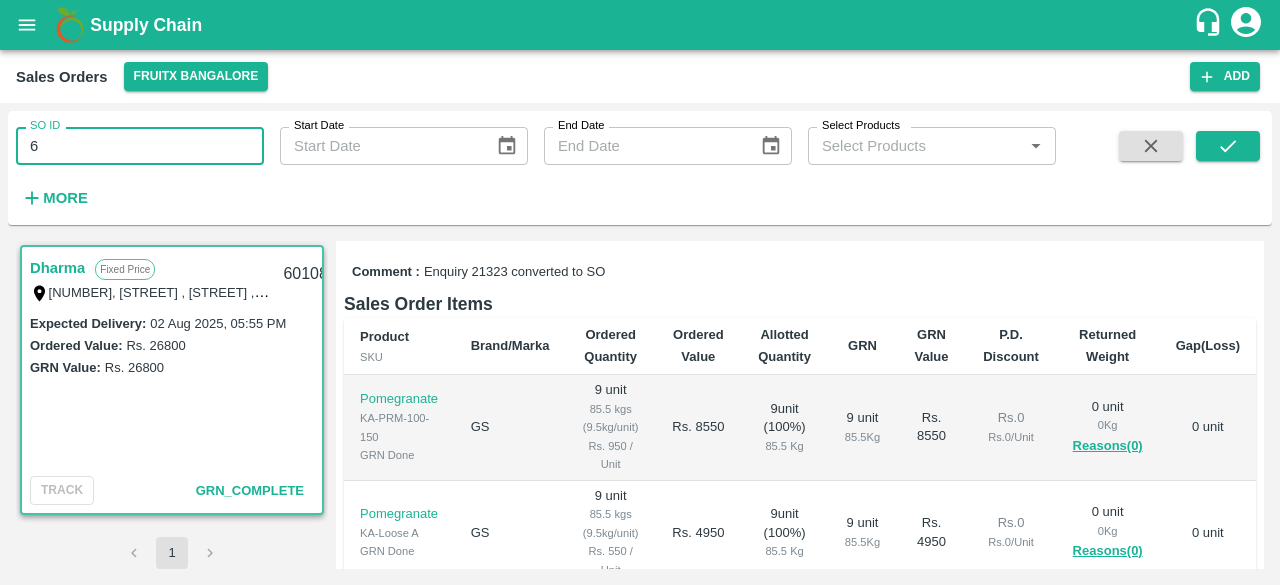 type on "6" 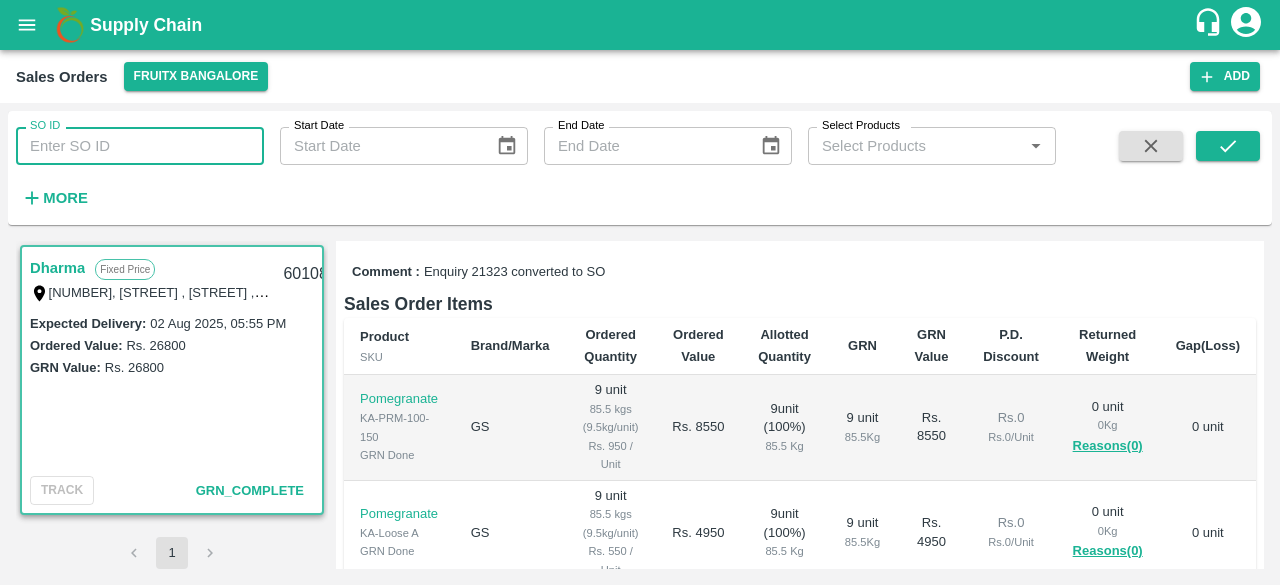 paste 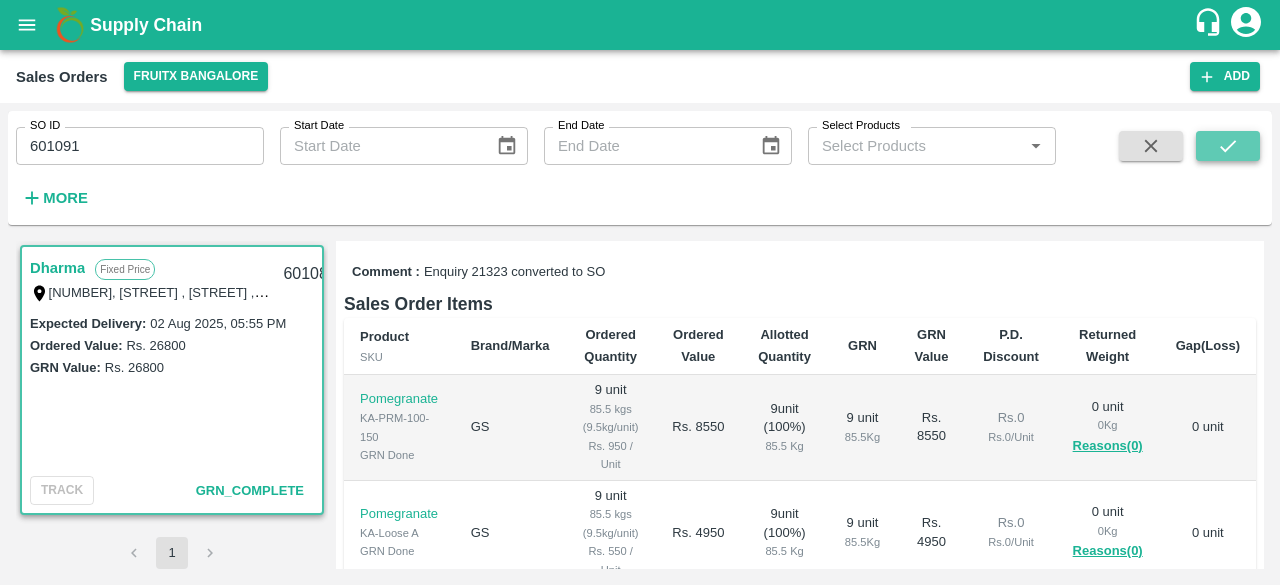 click at bounding box center (1228, 146) 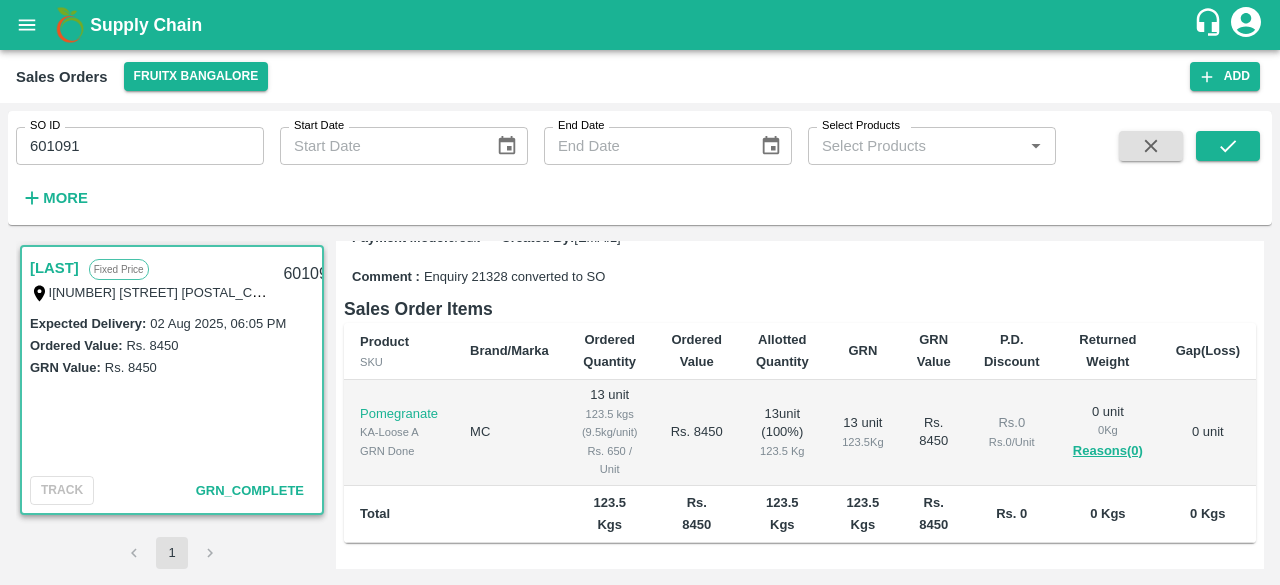 scroll, scrollTop: 285, scrollLeft: 0, axis: vertical 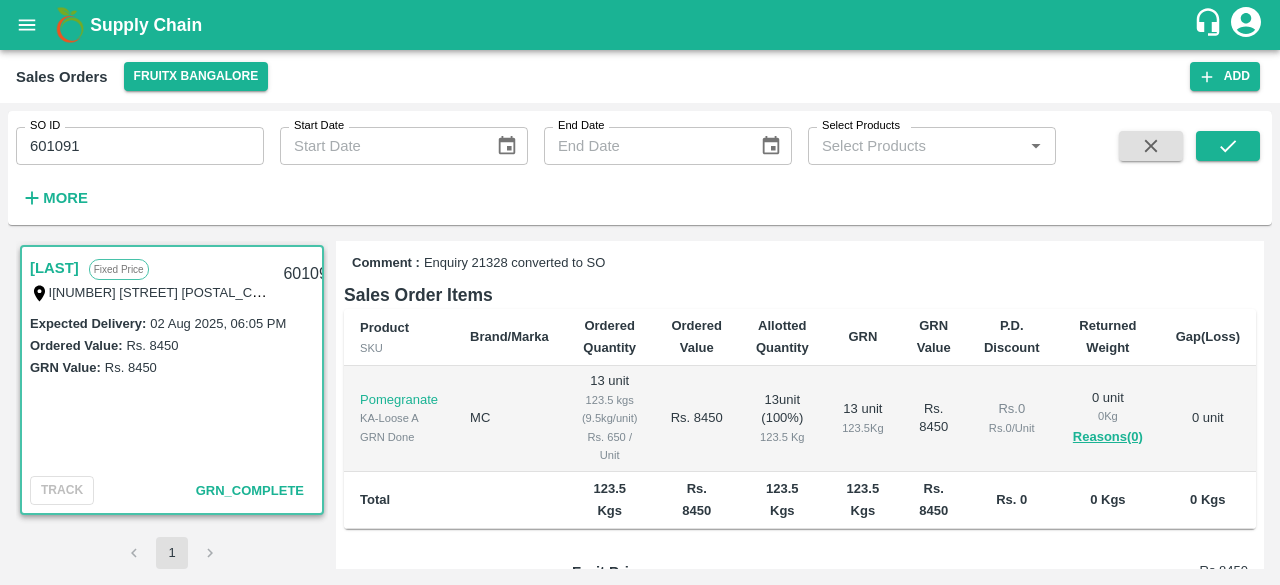 click on "601091" at bounding box center [140, 146] 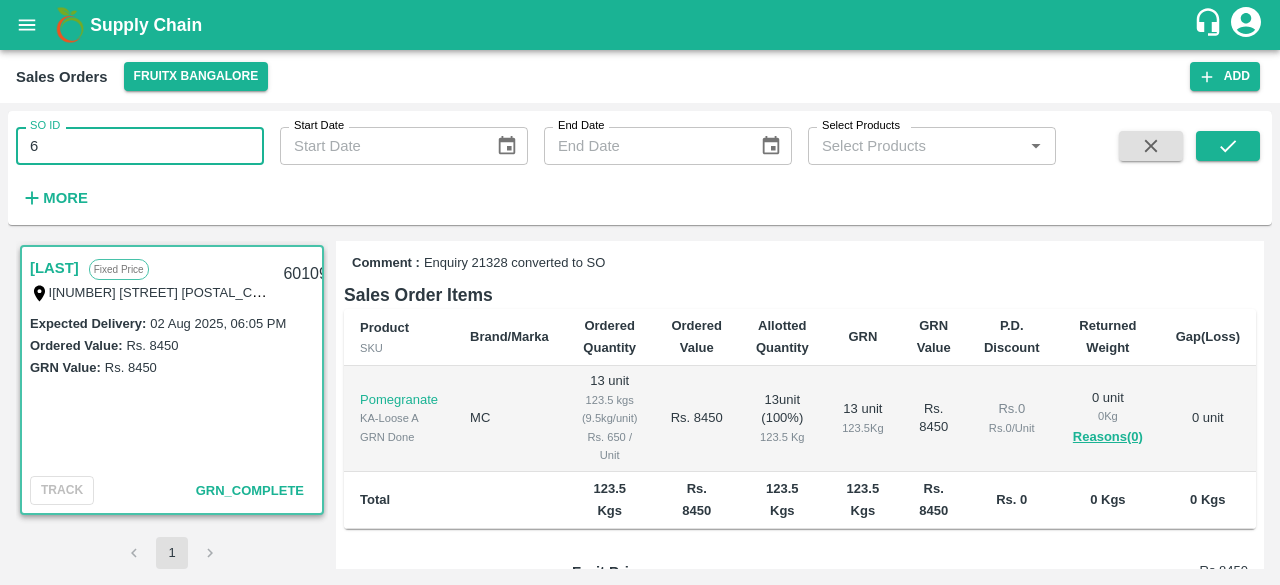 type on "6" 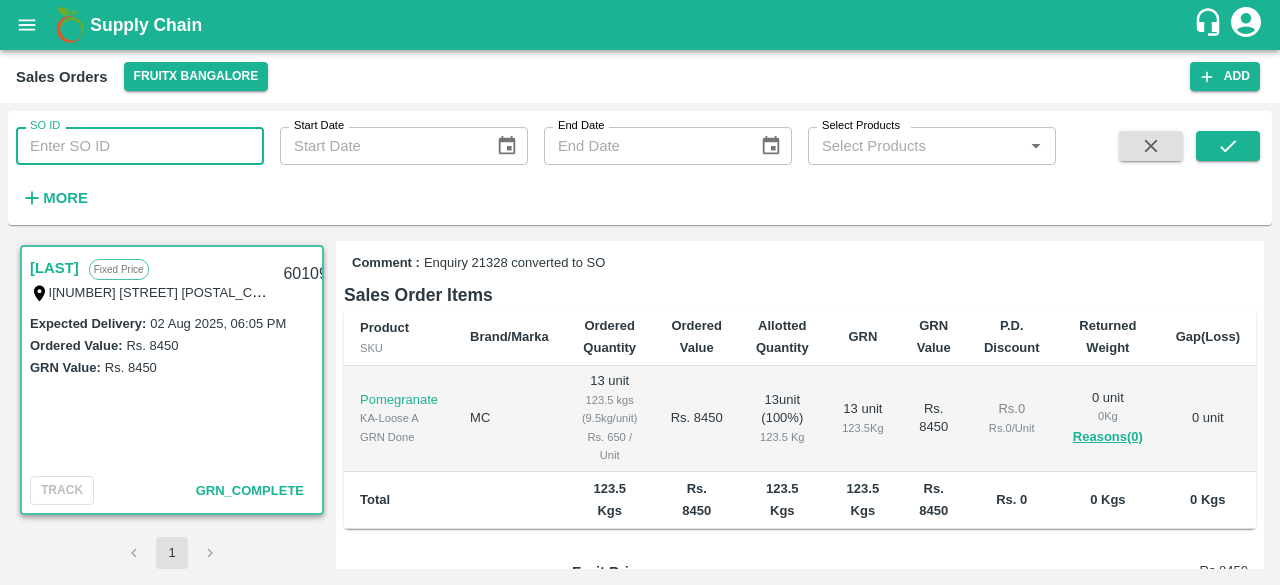 paste 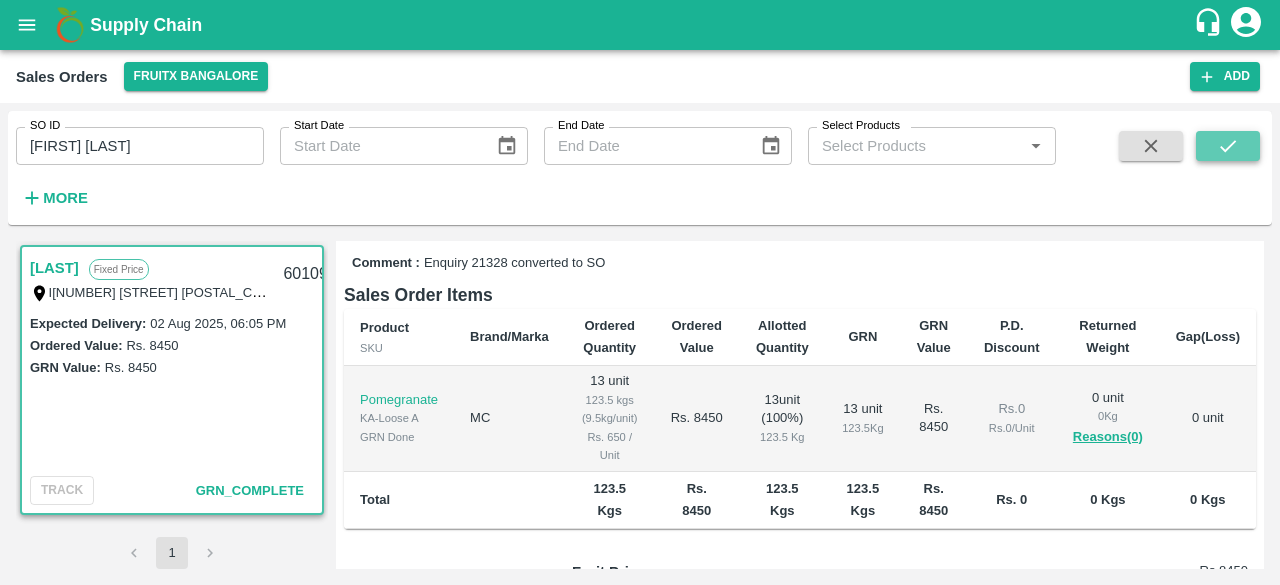 click 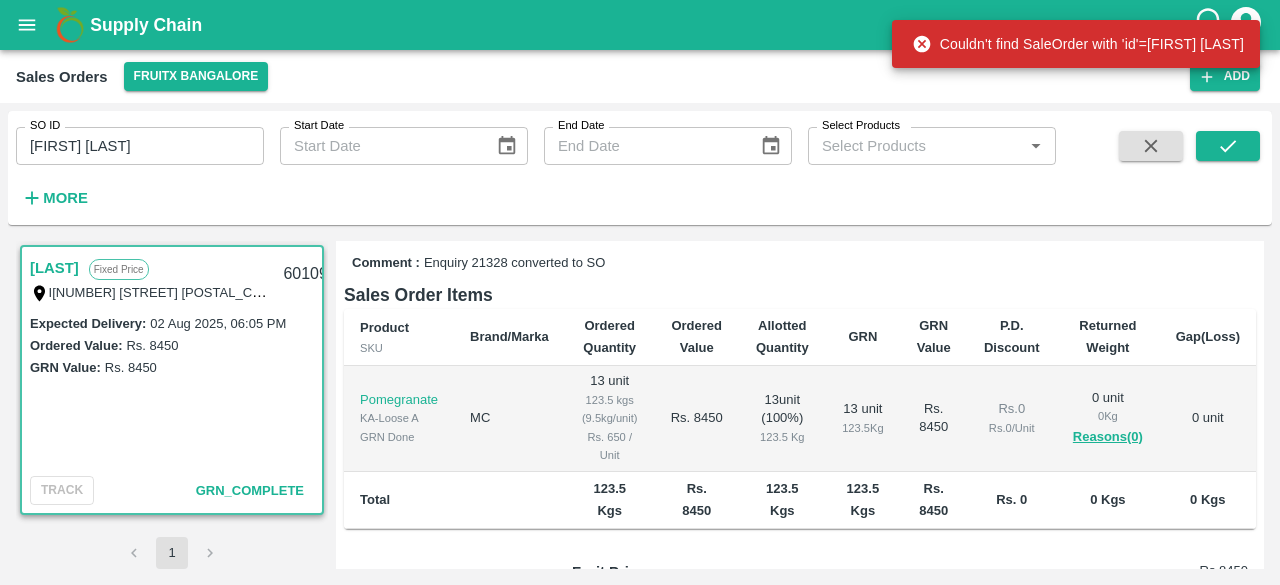 click on "[FIRST] [LAST]" at bounding box center [140, 146] 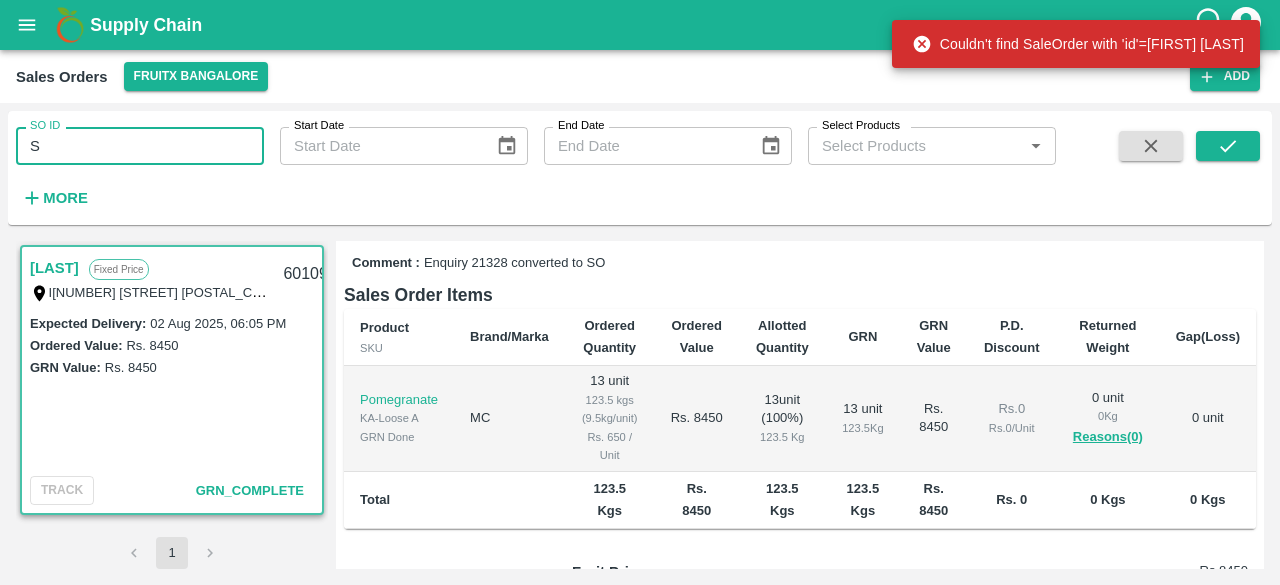 type on "S" 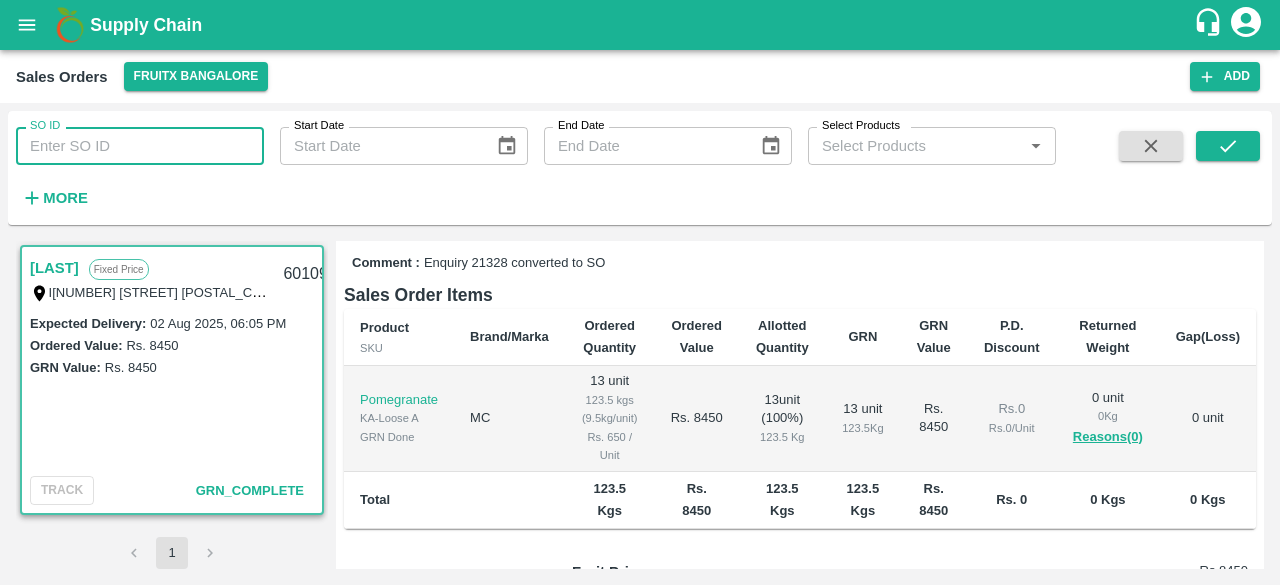 paste 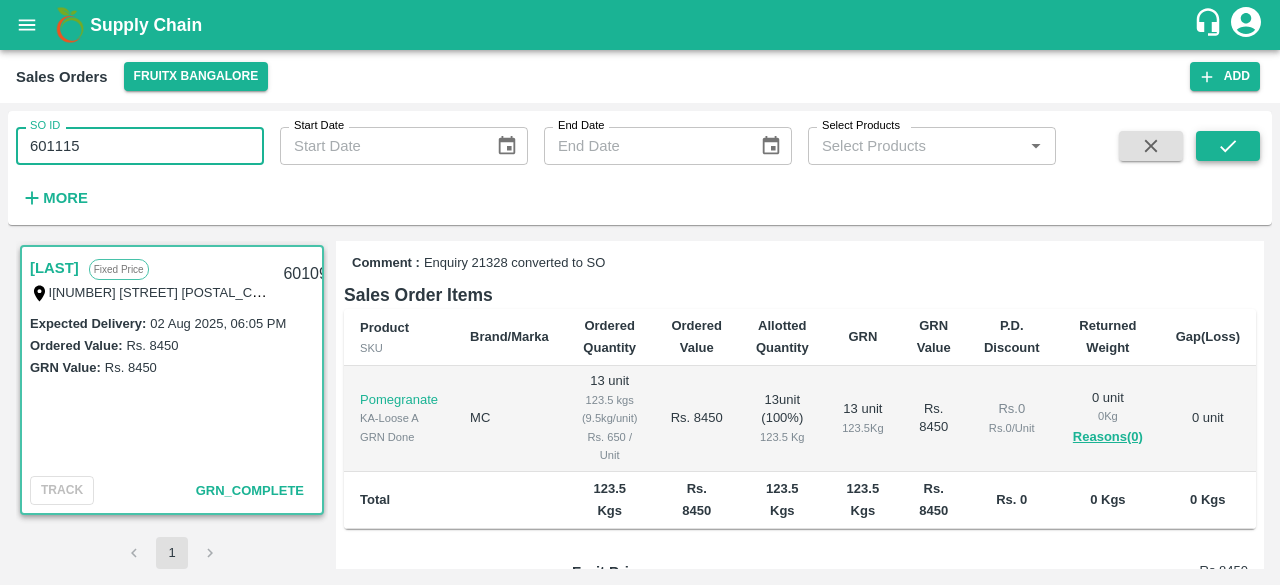 click at bounding box center [1228, 146] 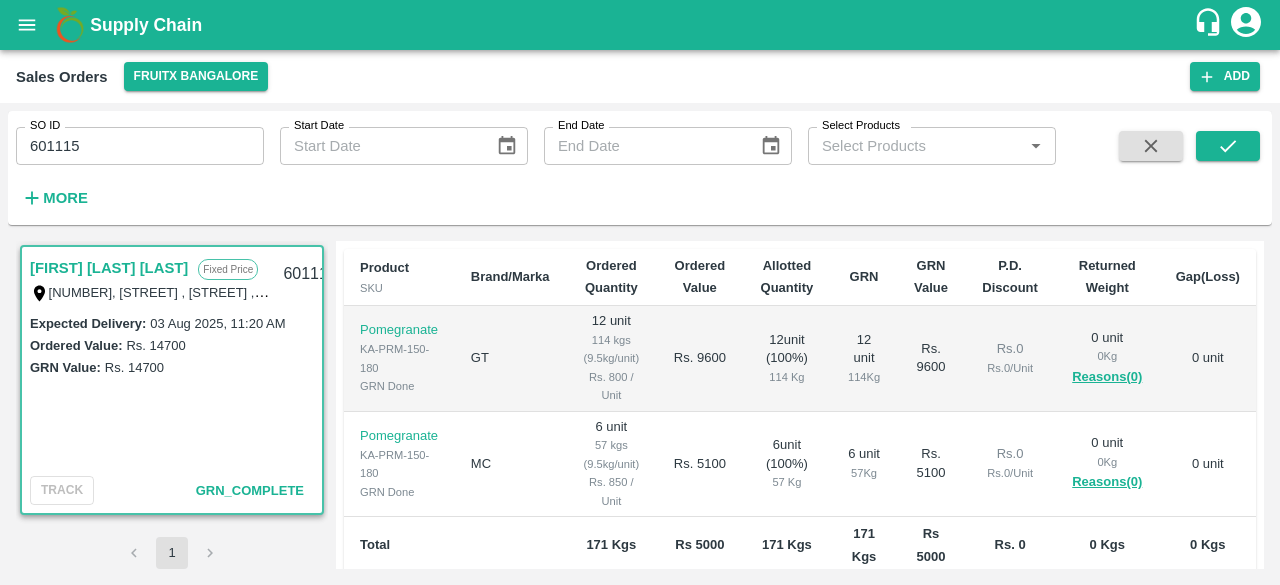 scroll, scrollTop: 342, scrollLeft: 0, axis: vertical 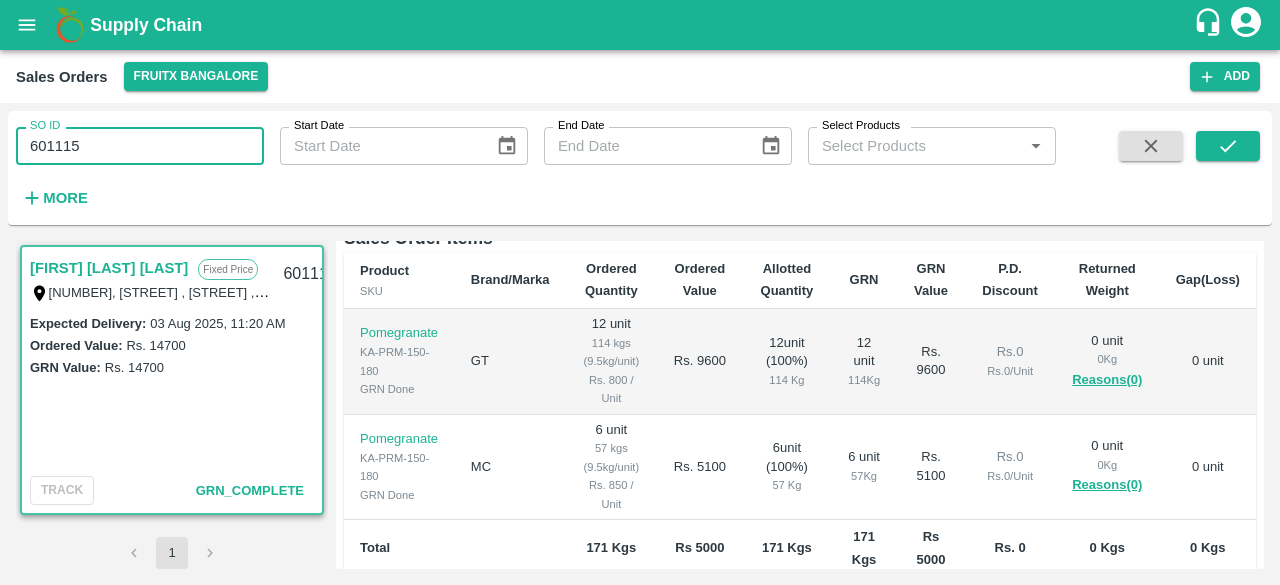 click on "601115" at bounding box center [140, 146] 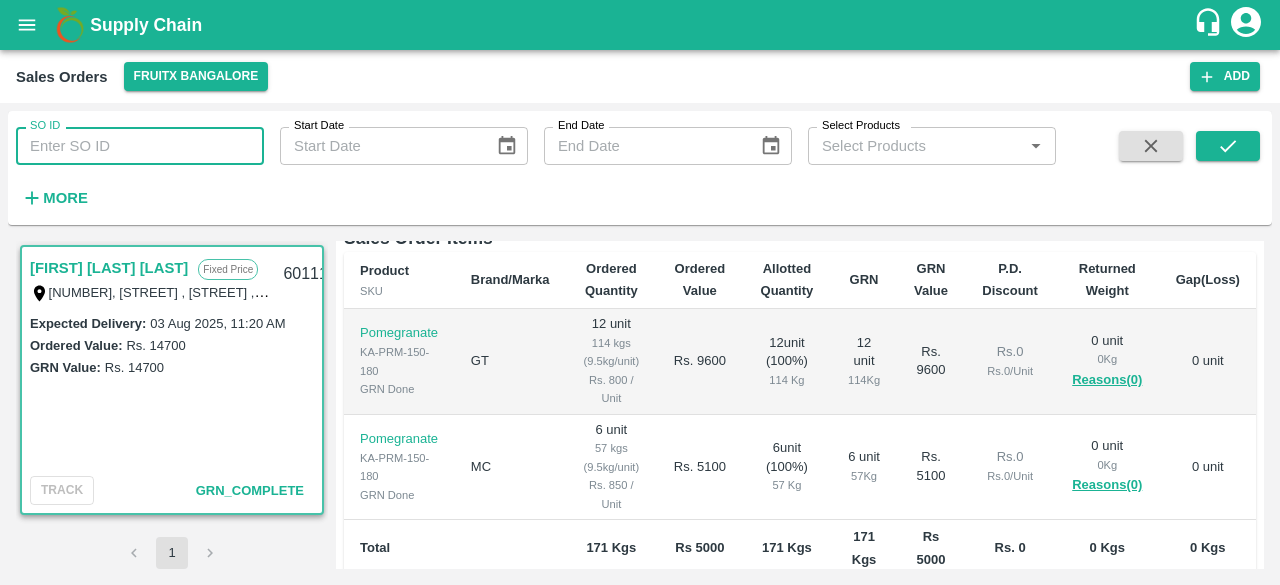 paste 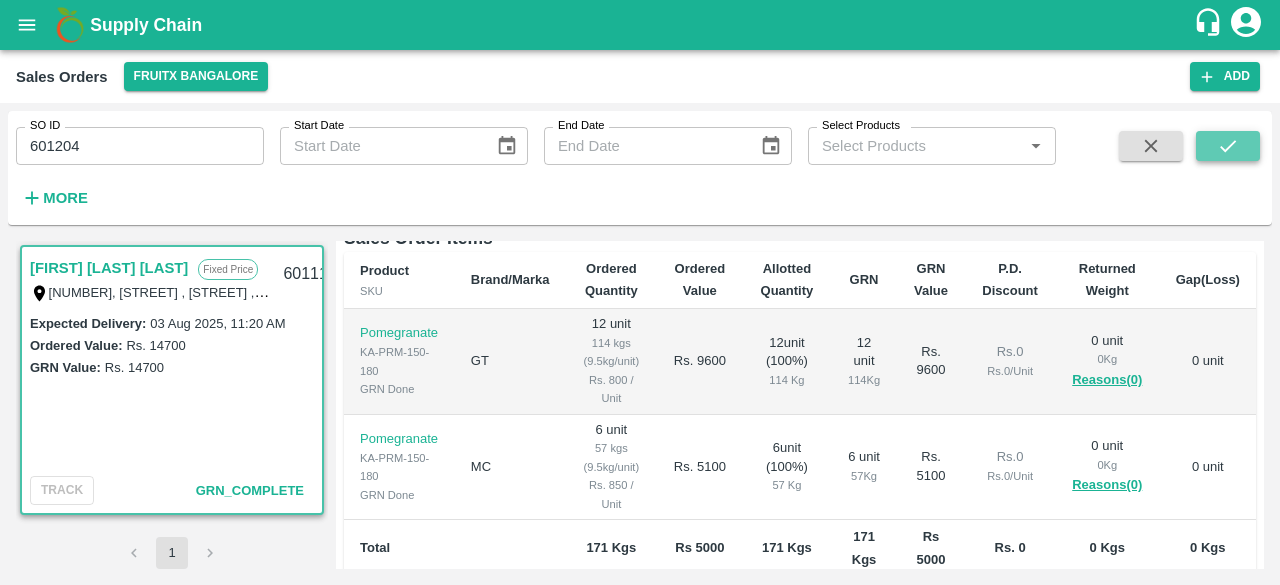 click at bounding box center (1228, 146) 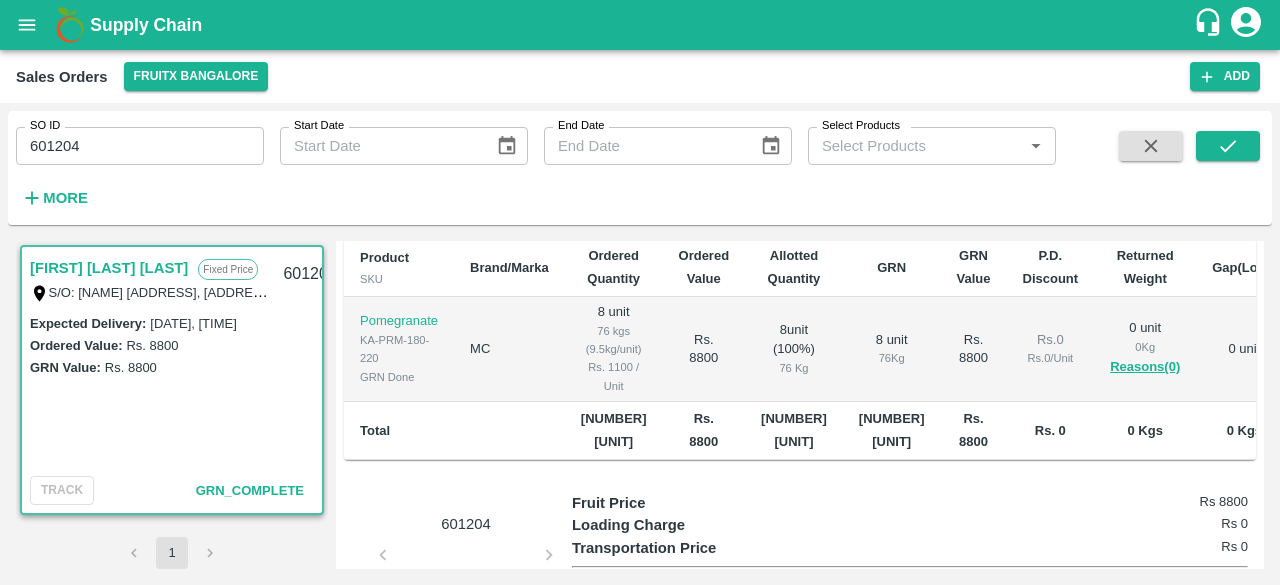 scroll, scrollTop: 333, scrollLeft: 0, axis: vertical 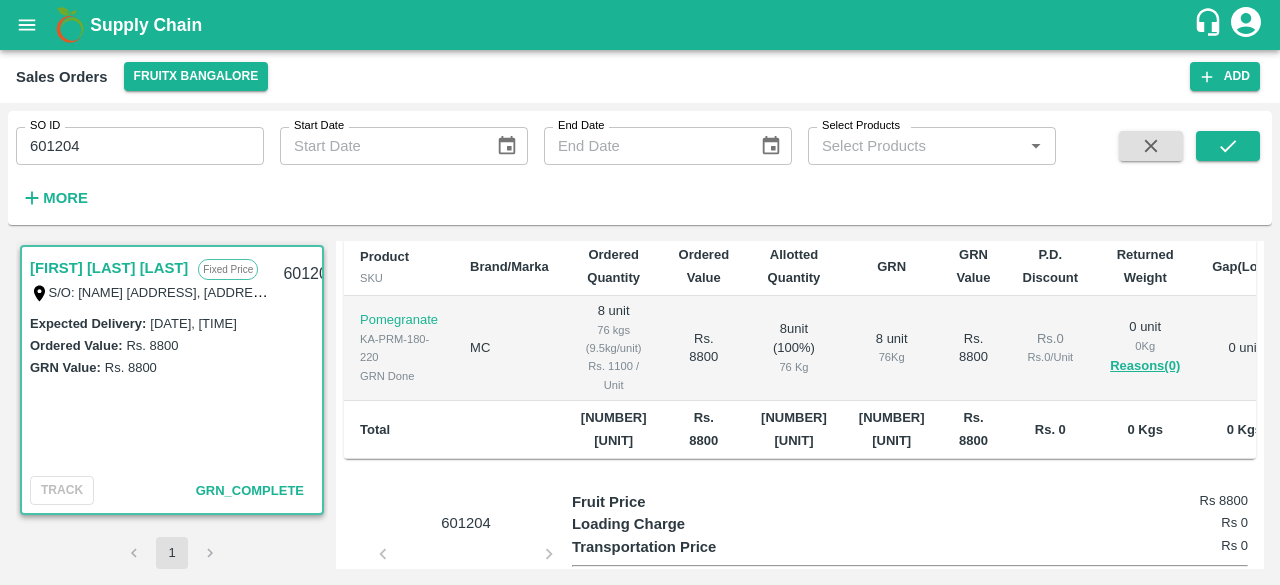 click on "601204" at bounding box center [140, 146] 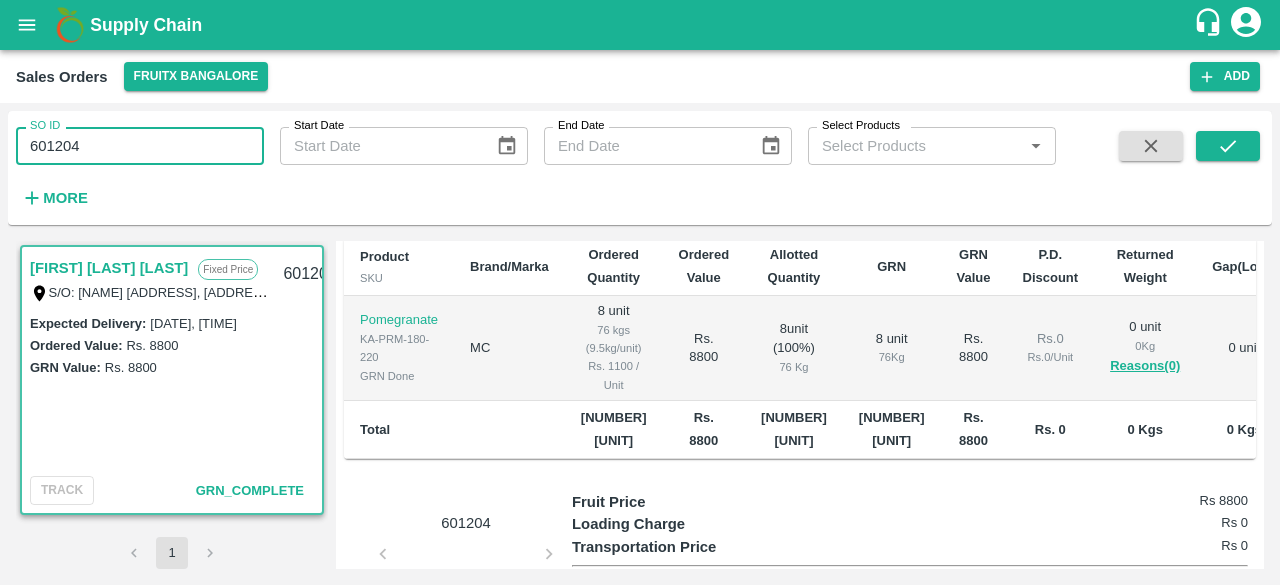 click on "601204" at bounding box center [140, 146] 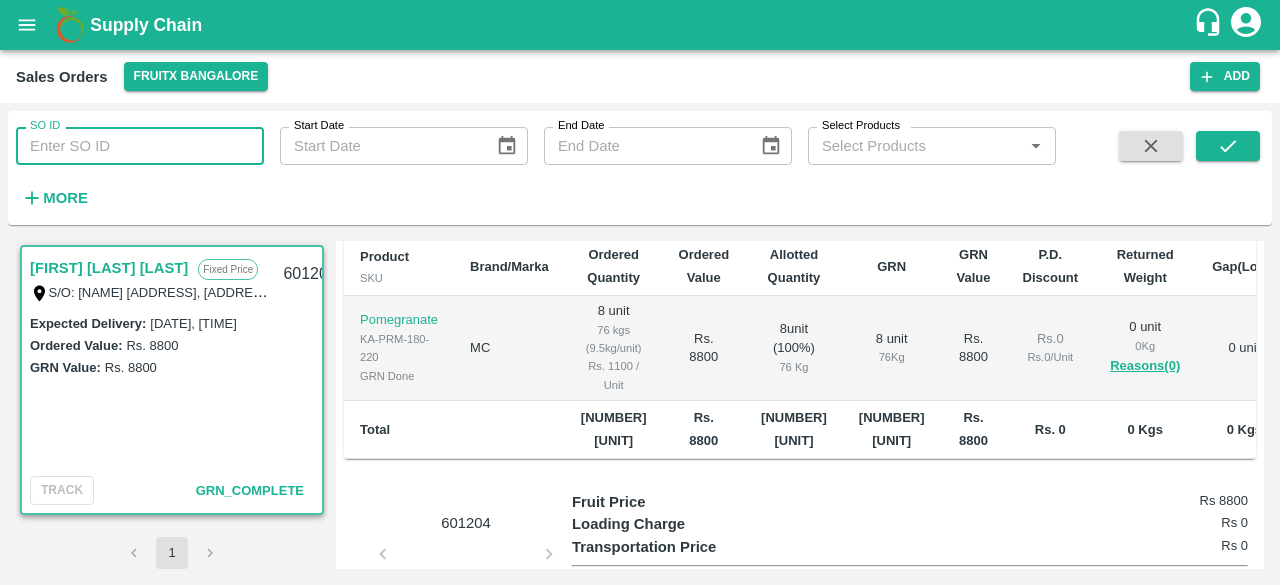 paste 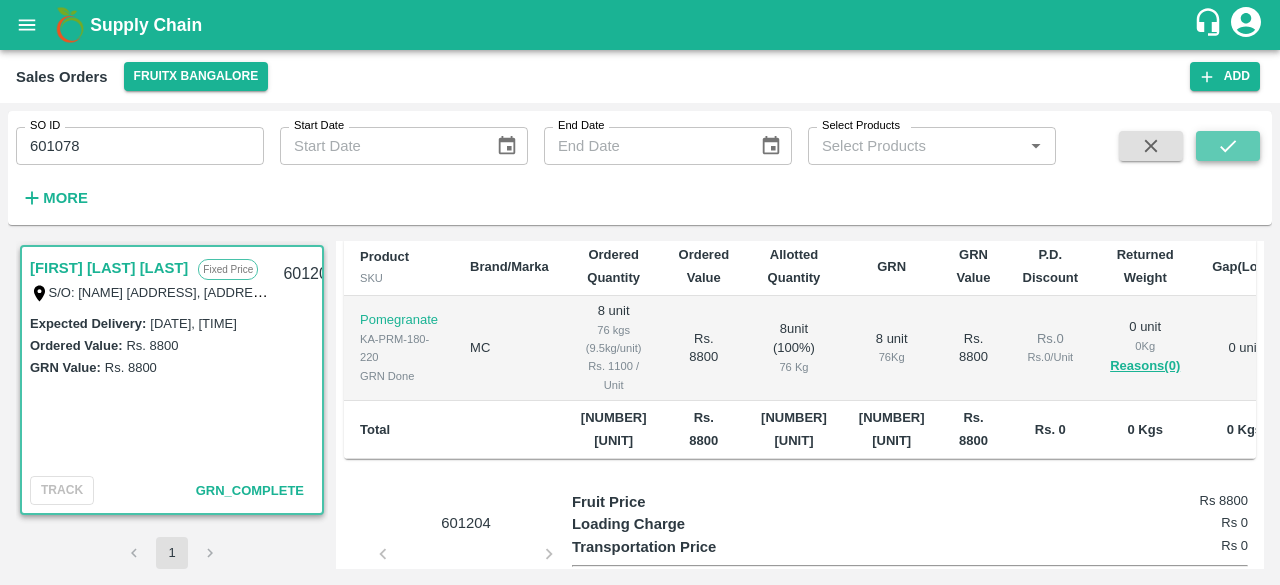 click 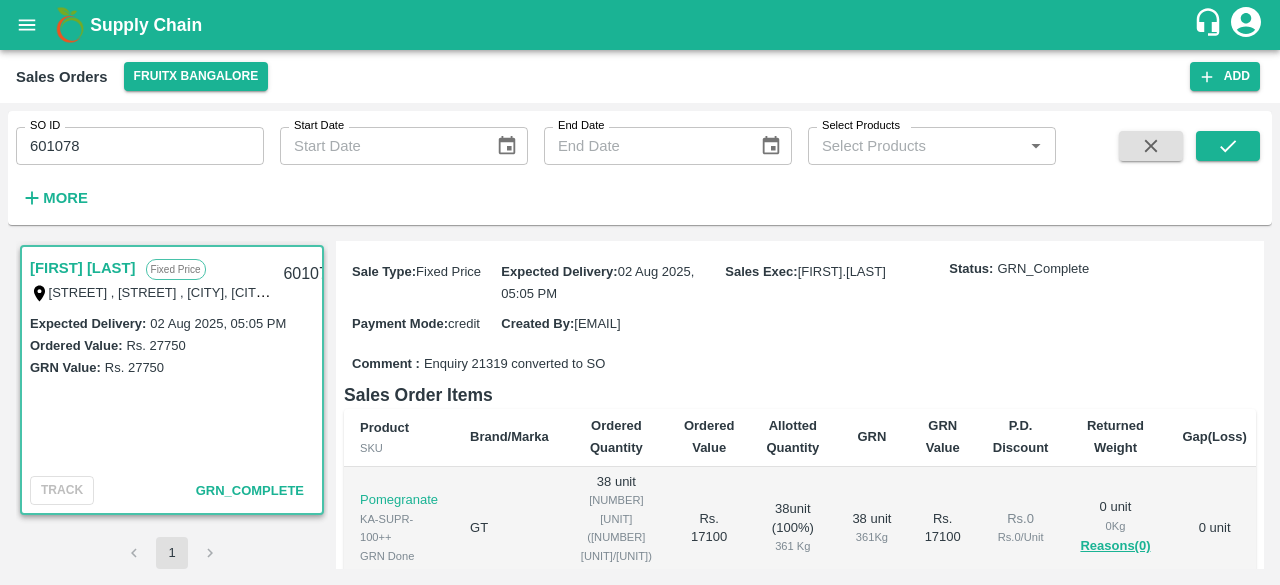 scroll, scrollTop: 168, scrollLeft: 0, axis: vertical 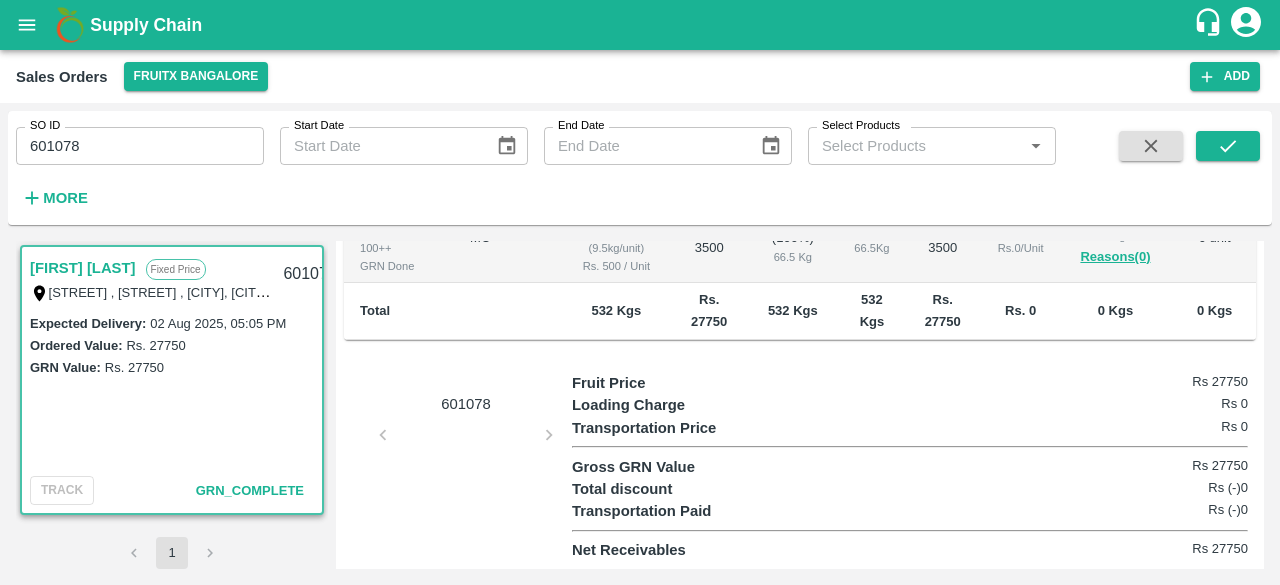 click on "601078" at bounding box center [458, 467] 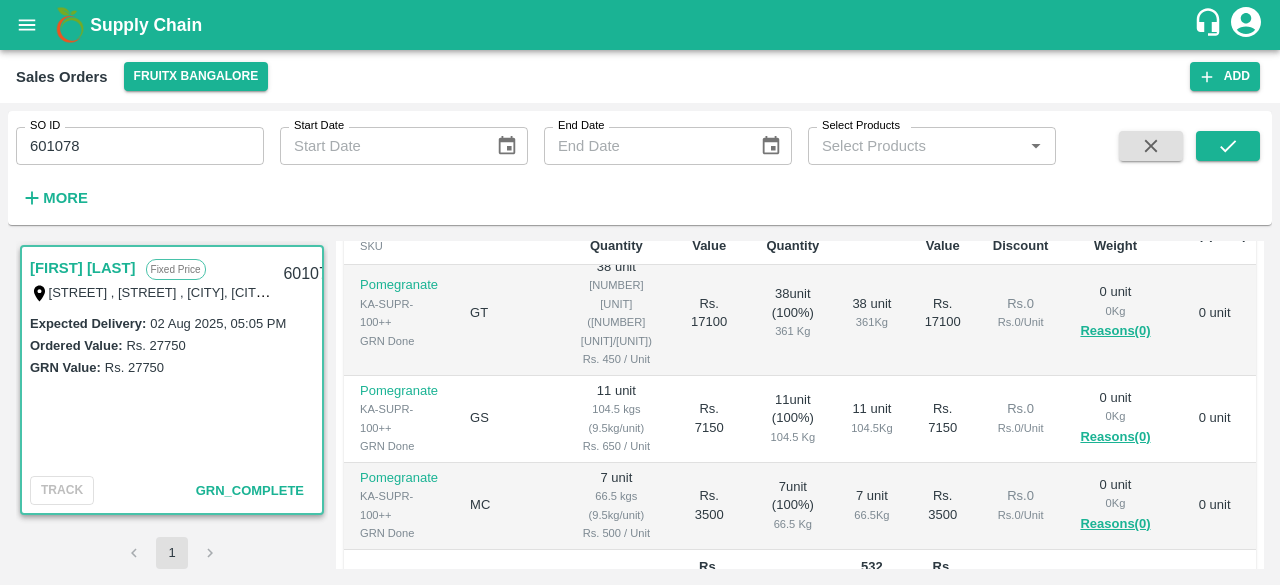 scroll, scrollTop: 358, scrollLeft: 0, axis: vertical 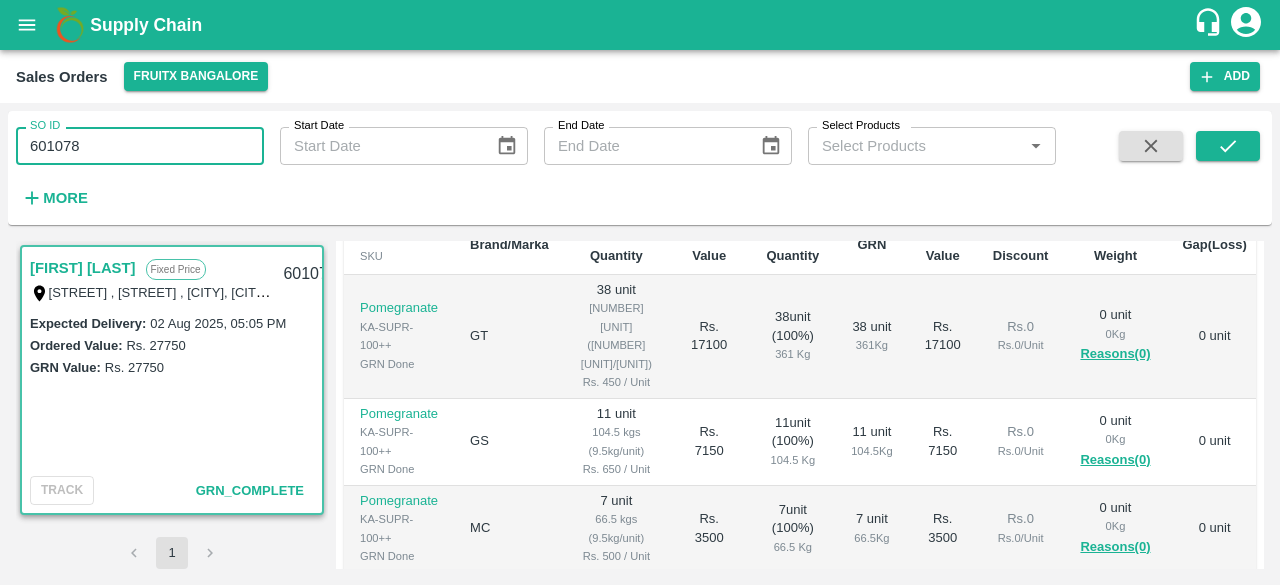 click on "601078" at bounding box center (140, 146) 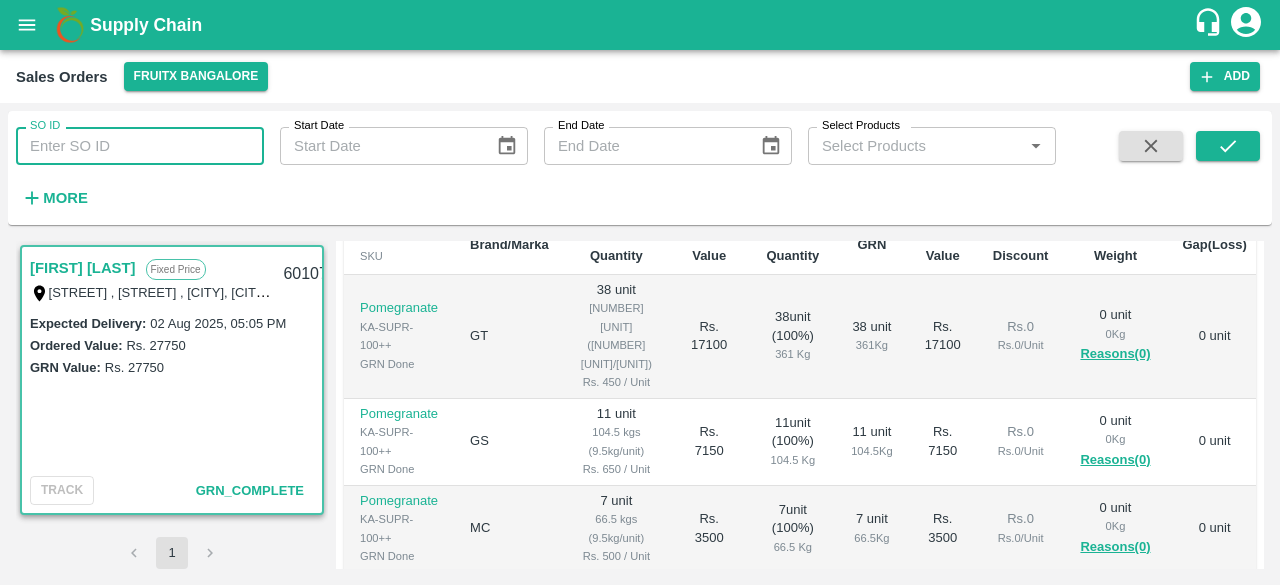 paste 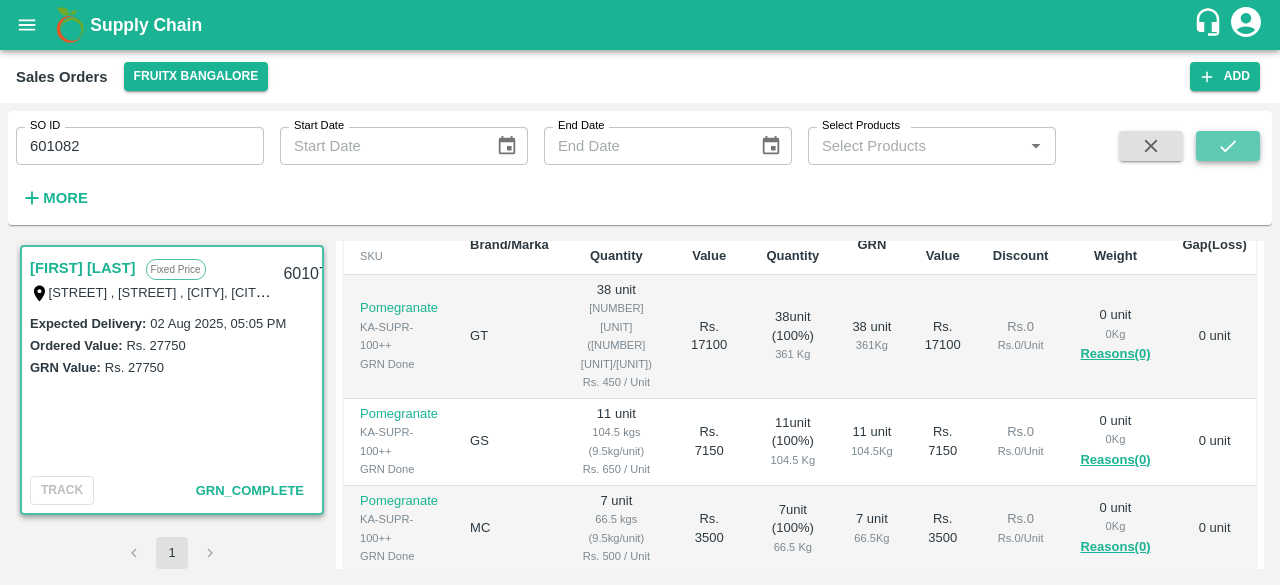 click 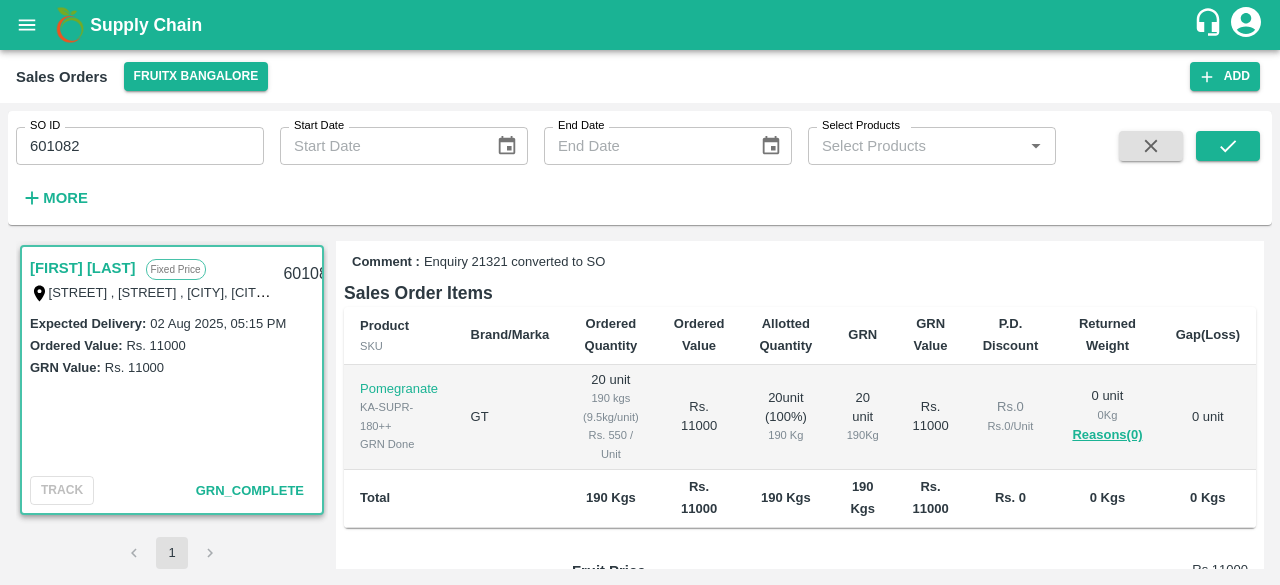 scroll, scrollTop: 269, scrollLeft: 0, axis: vertical 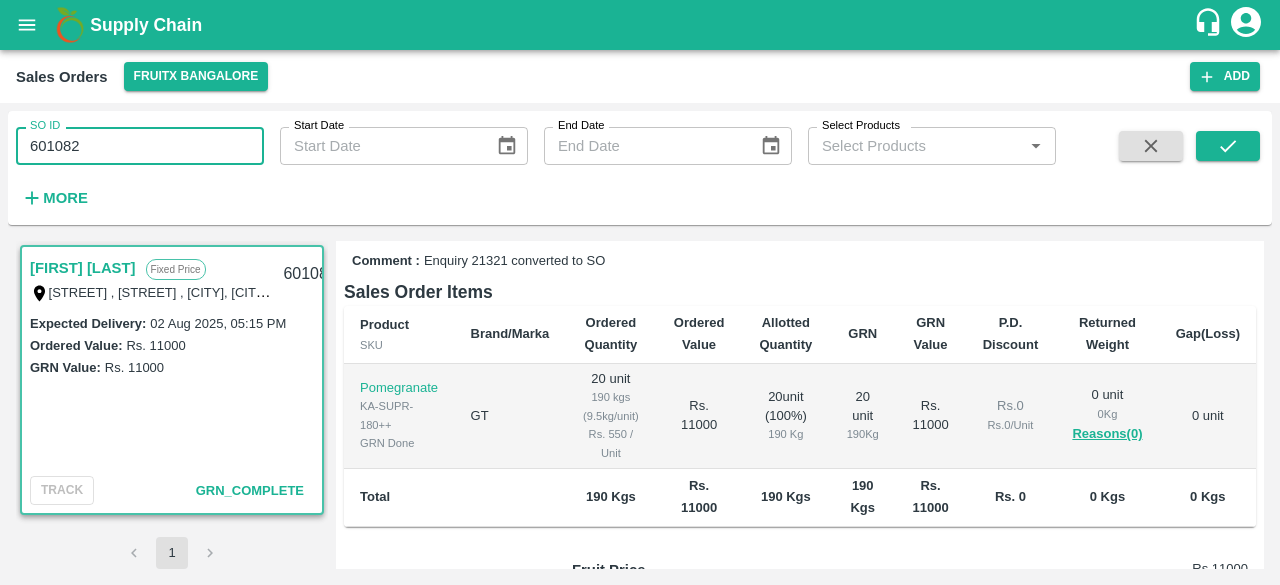 click on "601082" at bounding box center (140, 146) 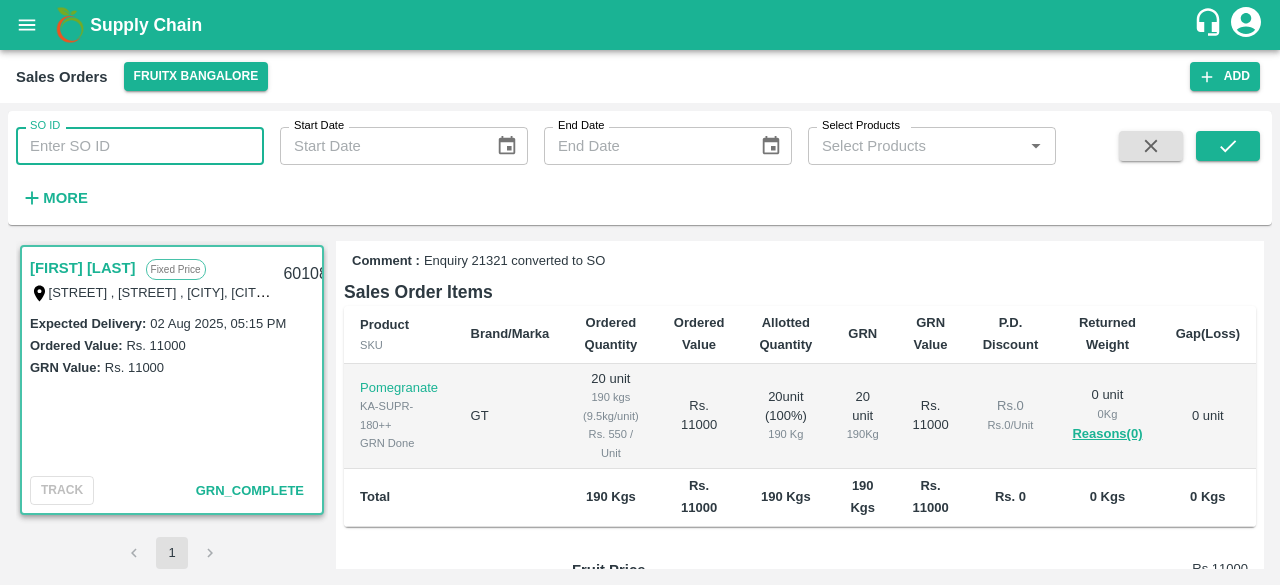 paste 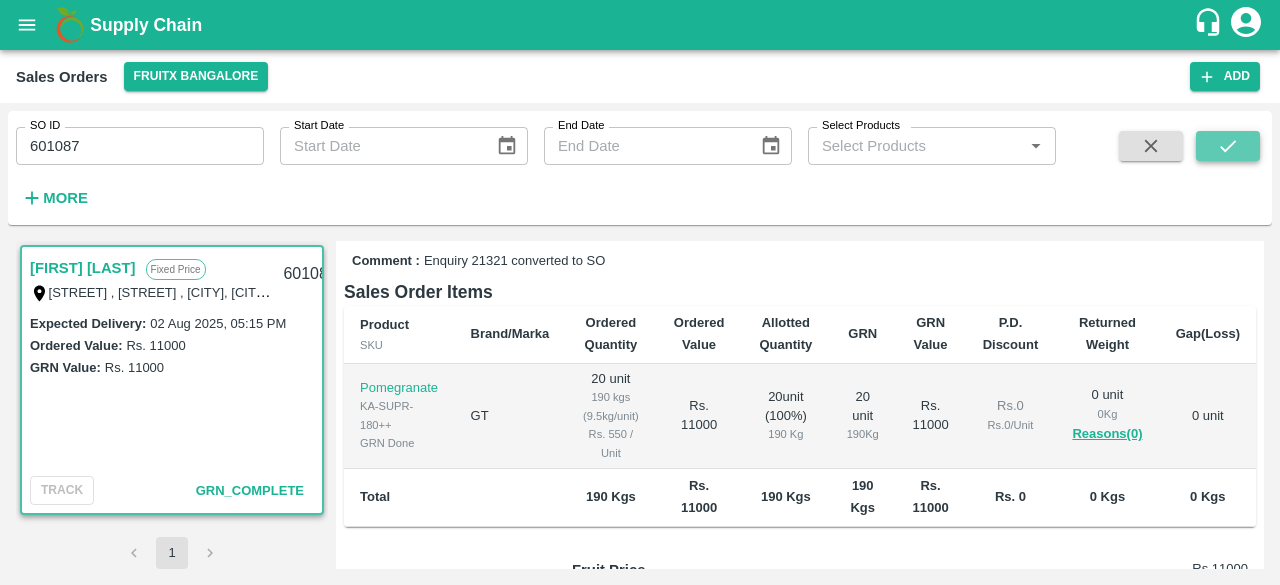 click 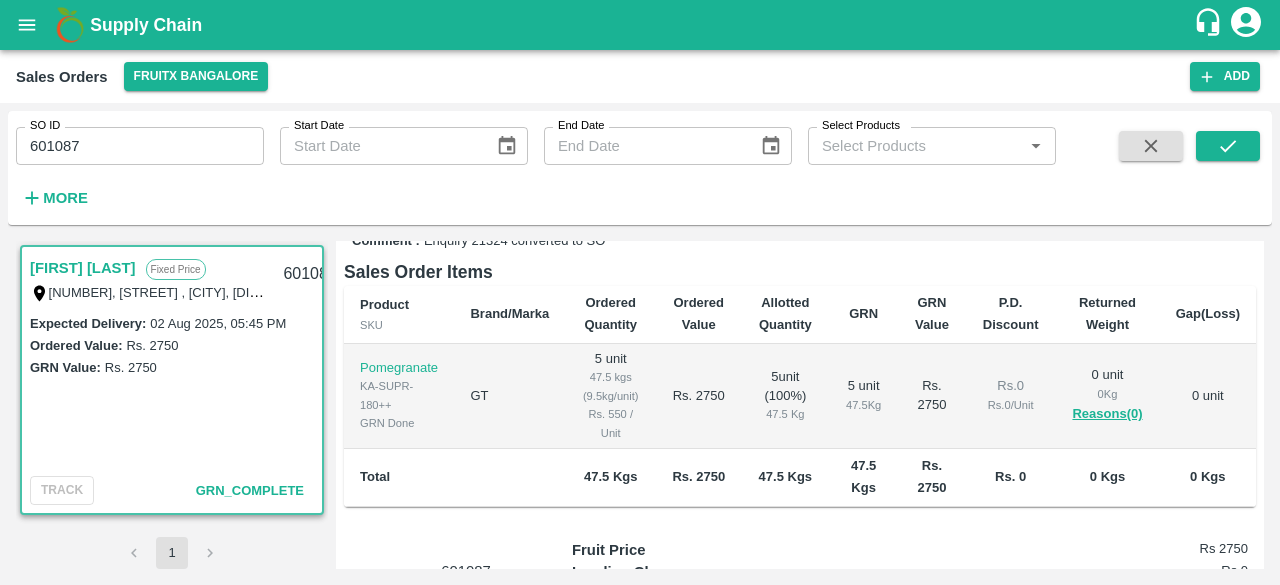 scroll, scrollTop: 311, scrollLeft: 0, axis: vertical 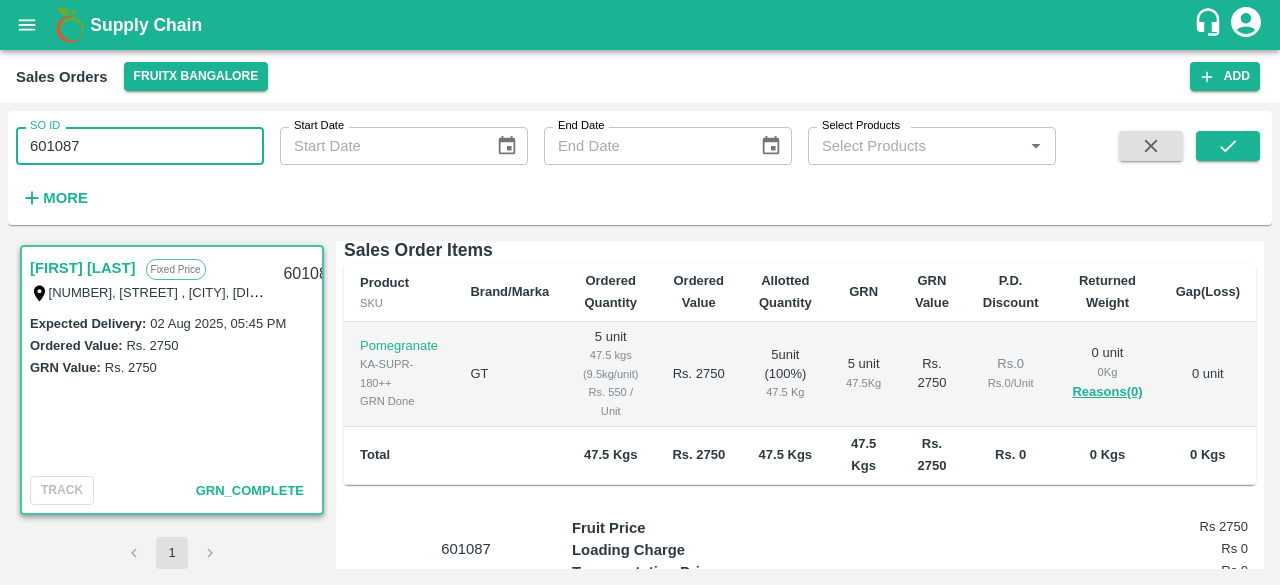 click on "601087" at bounding box center (140, 146) 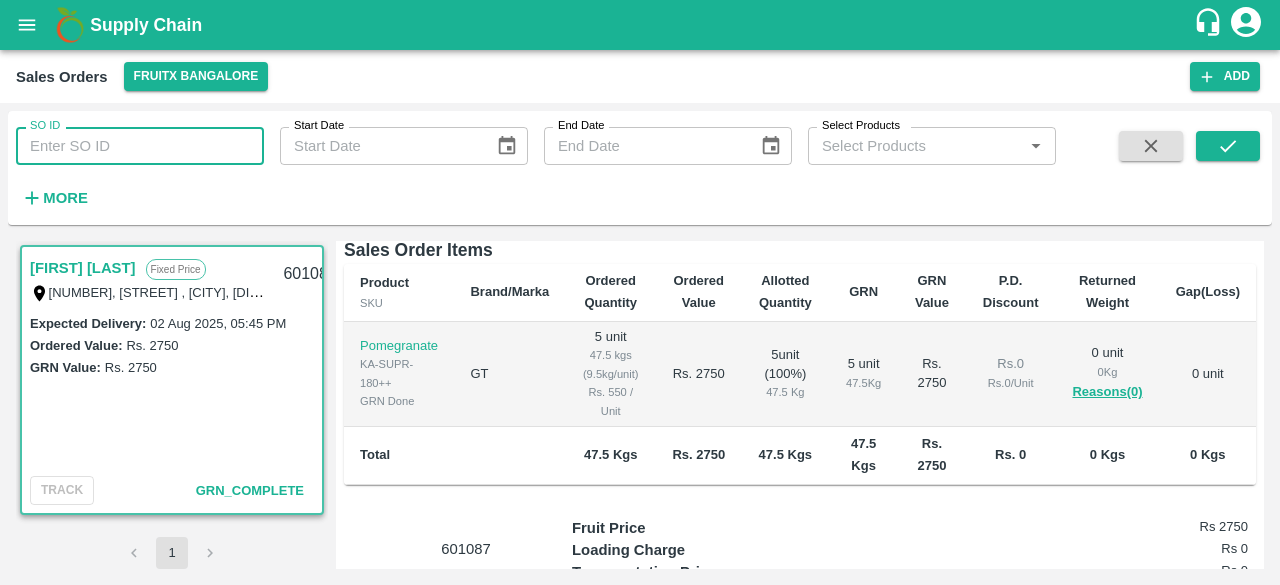 paste 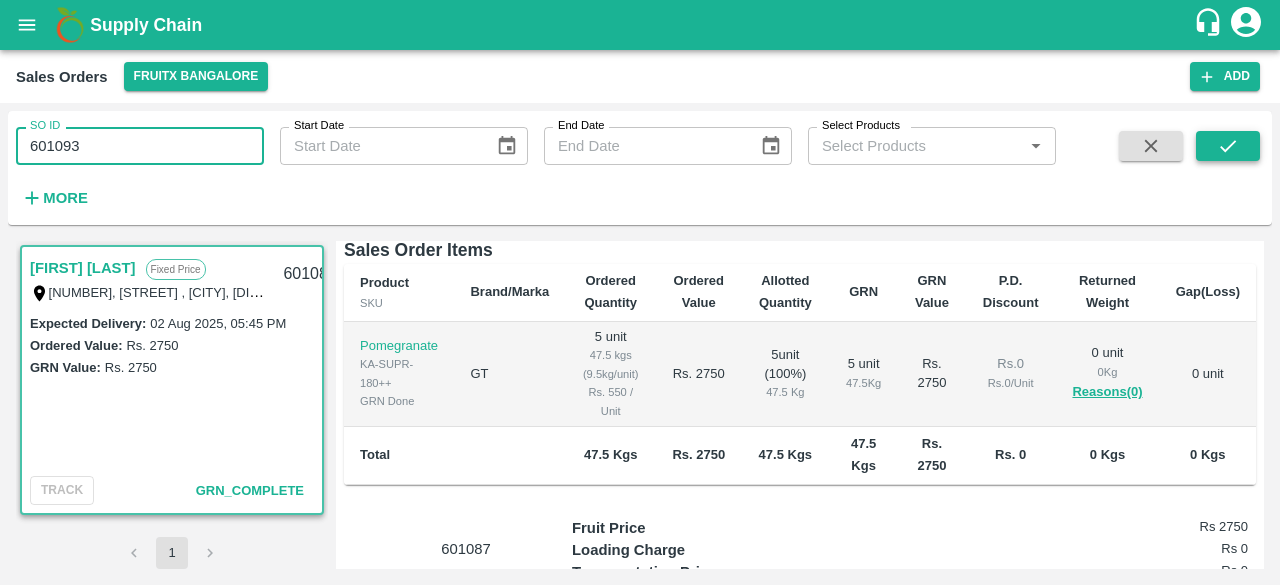click at bounding box center [1228, 146] 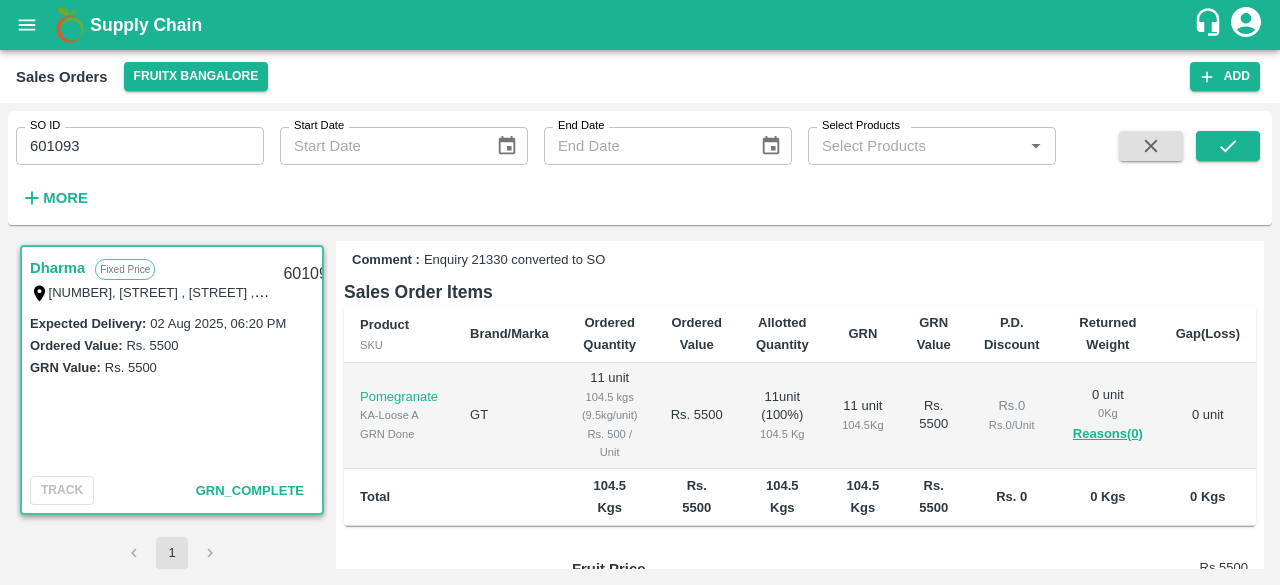 scroll, scrollTop: 302, scrollLeft: 0, axis: vertical 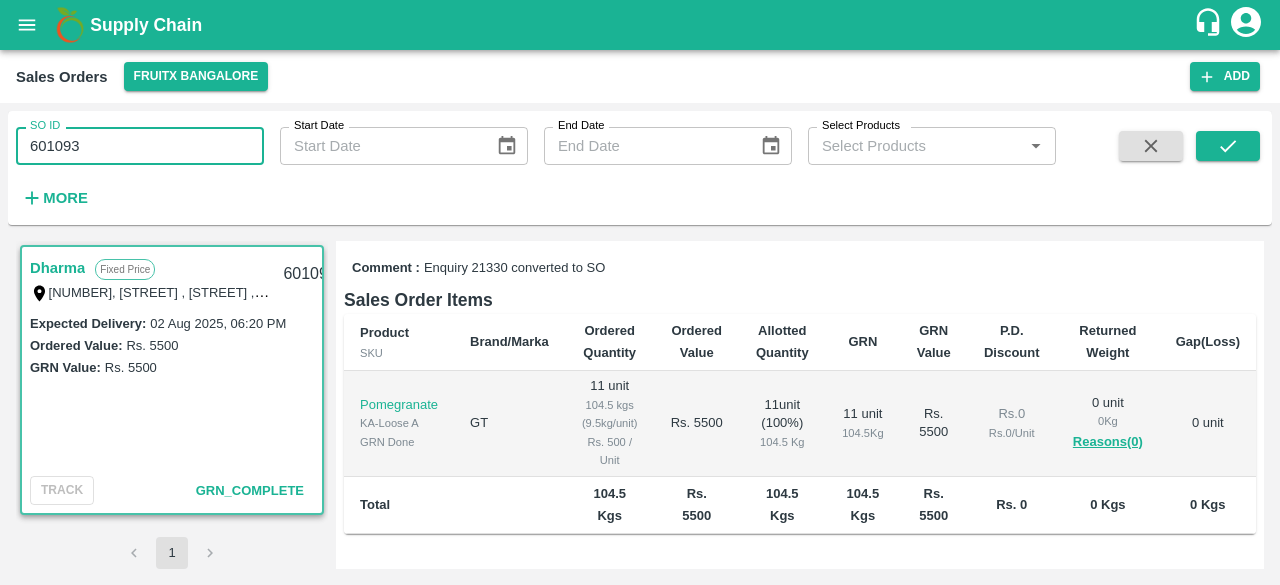 click on "601093" at bounding box center [140, 146] 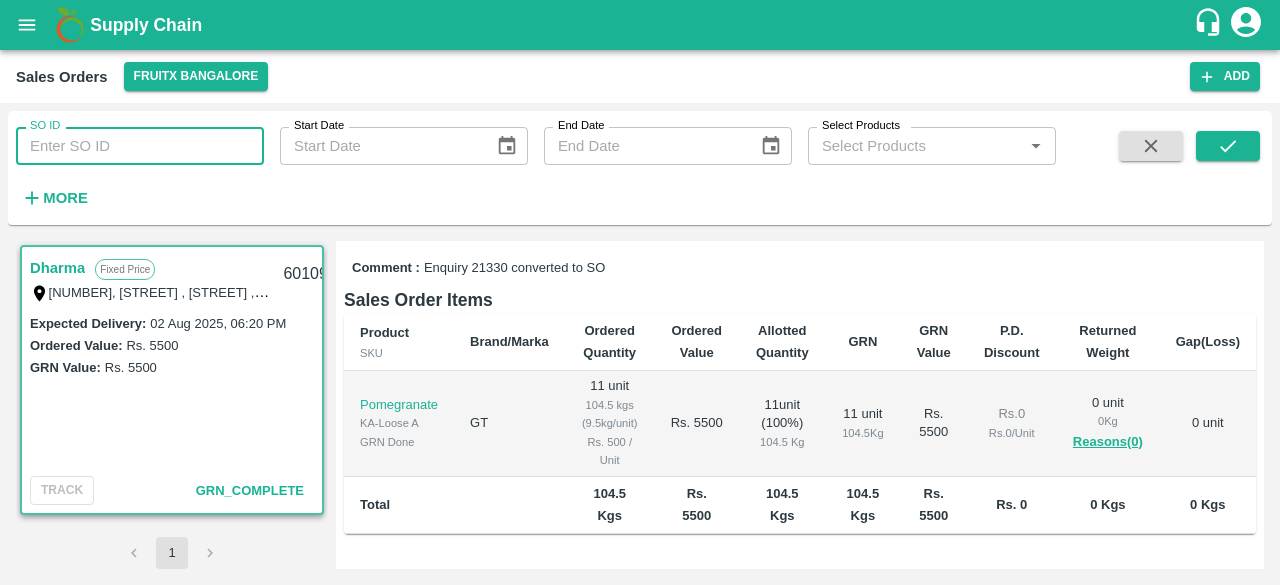 paste 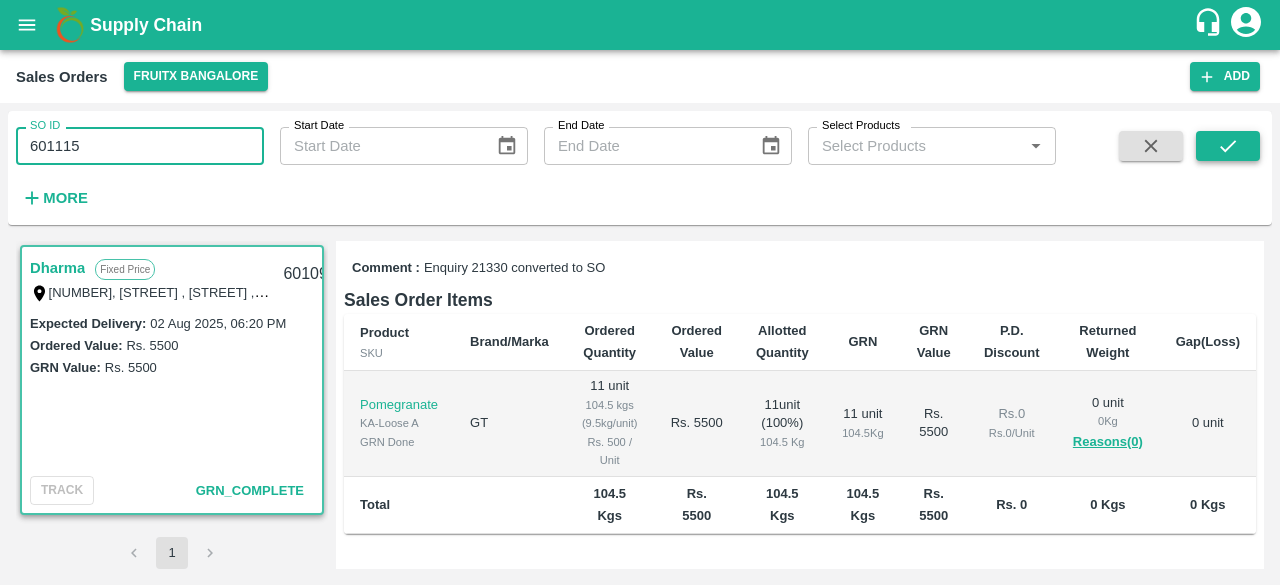 click 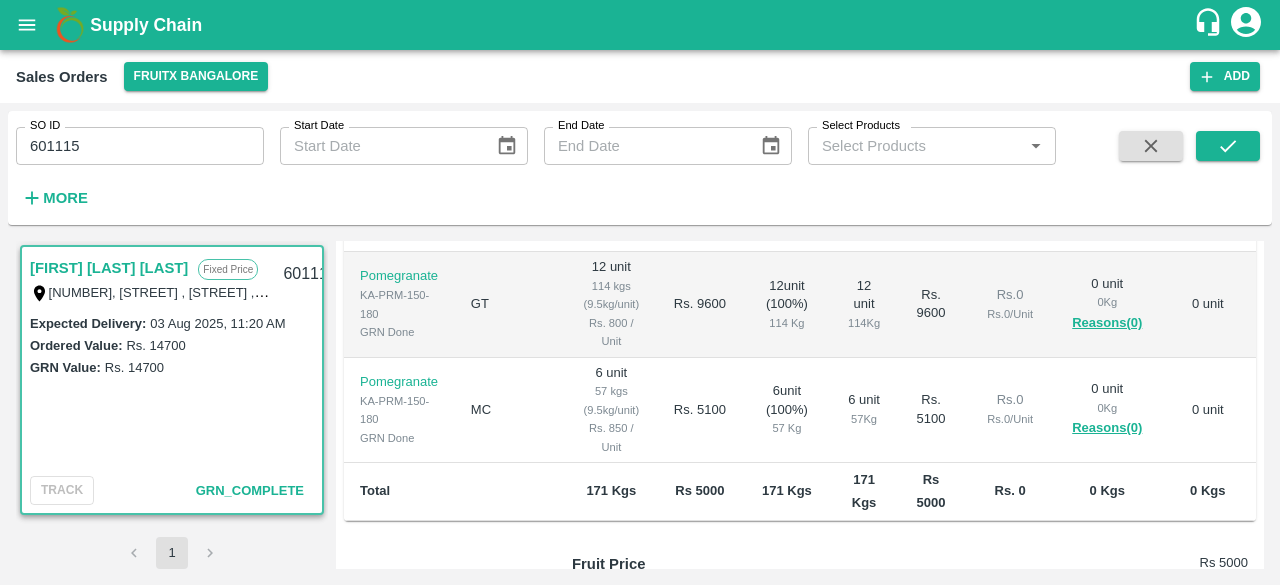 scroll, scrollTop: 400, scrollLeft: 0, axis: vertical 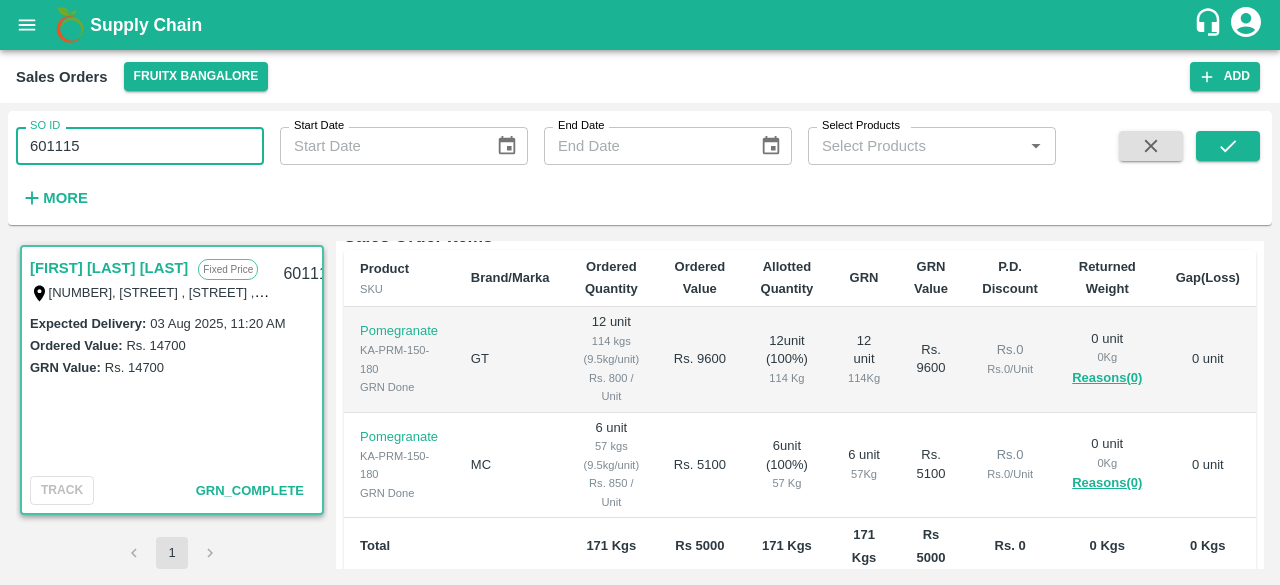 click on "601115" at bounding box center (140, 146) 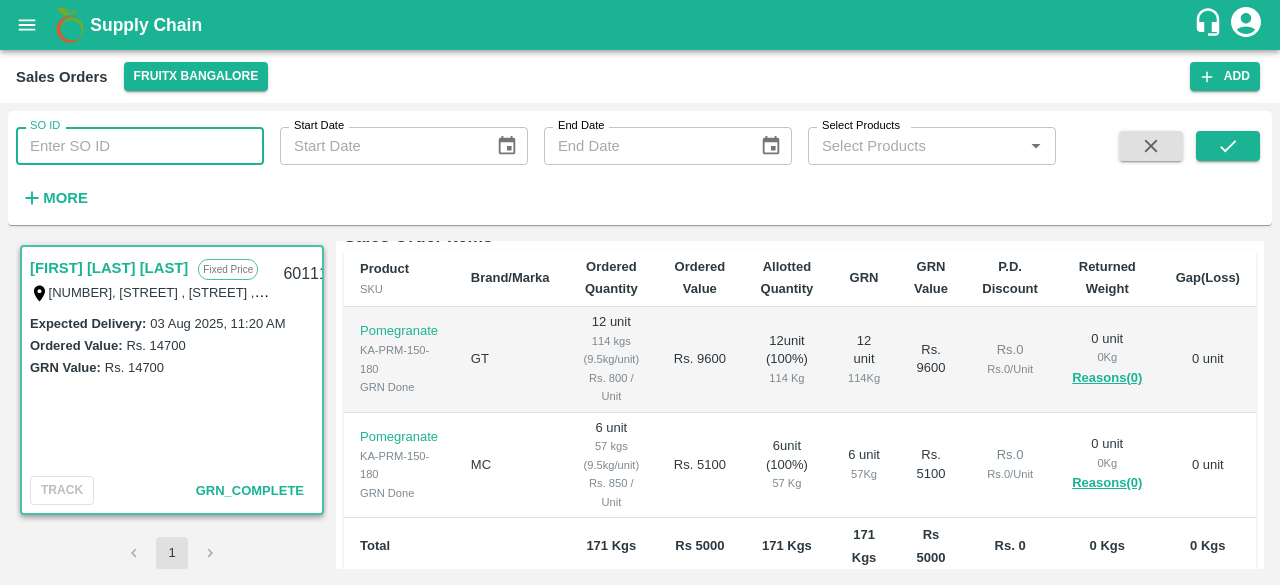 paste 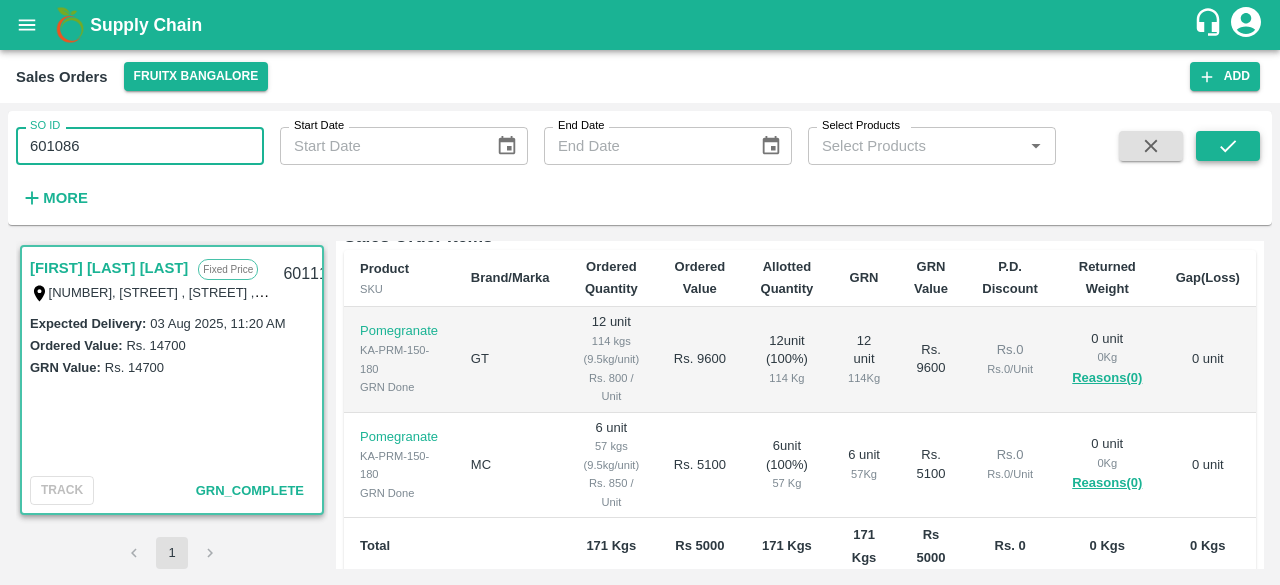 click 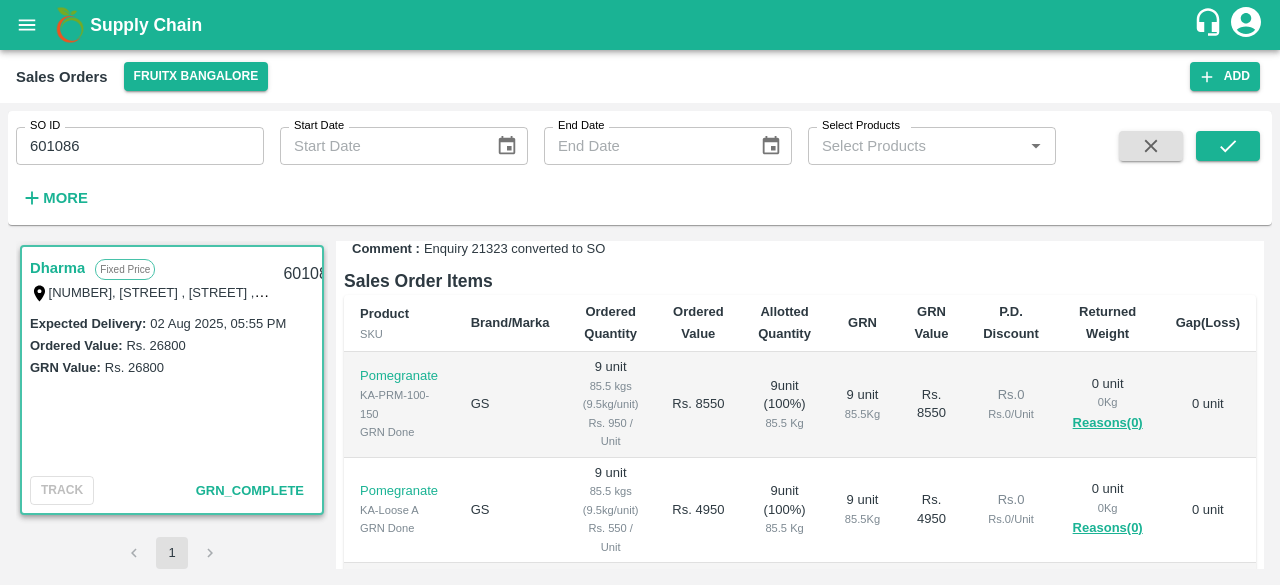 scroll, scrollTop: 300, scrollLeft: 0, axis: vertical 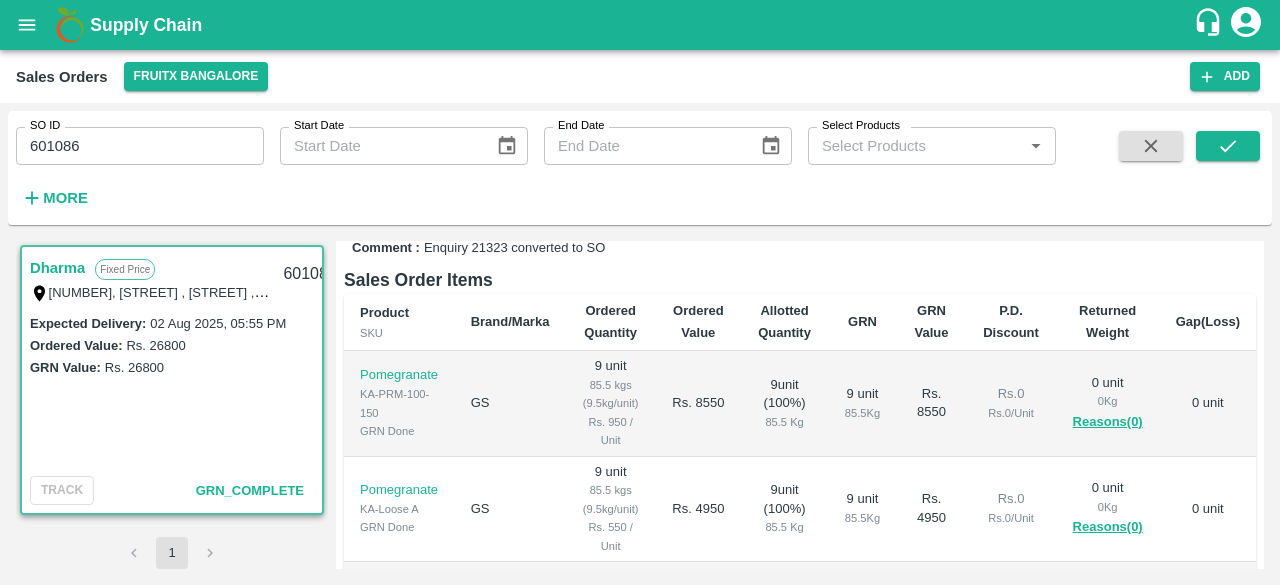 click on "601086" at bounding box center [140, 146] 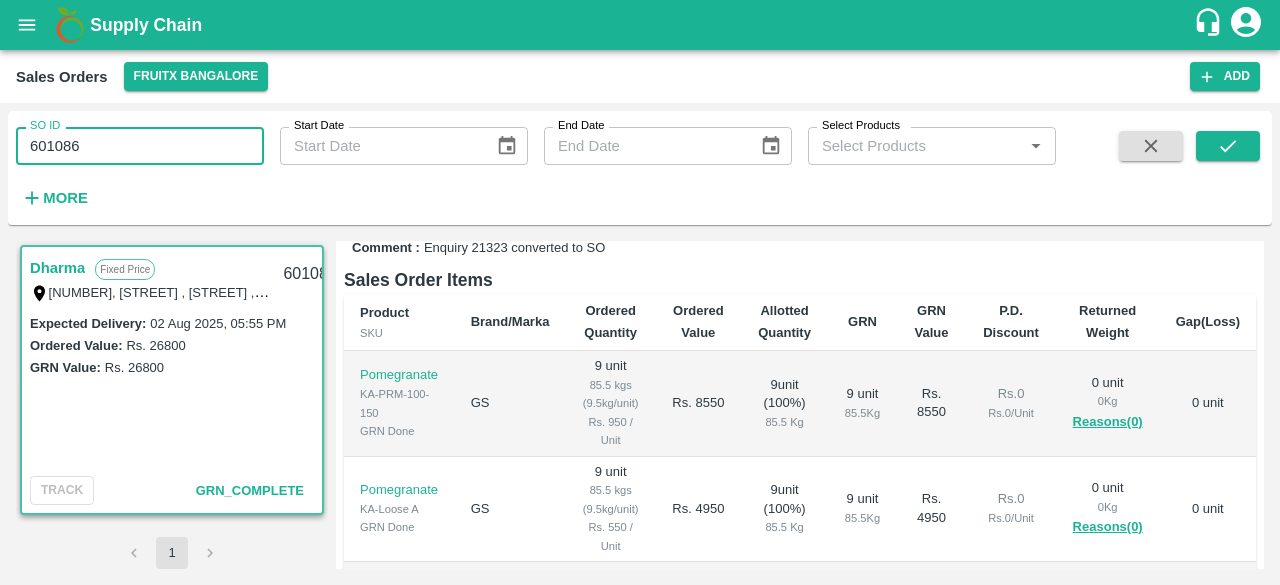 click on "601086" at bounding box center (140, 146) 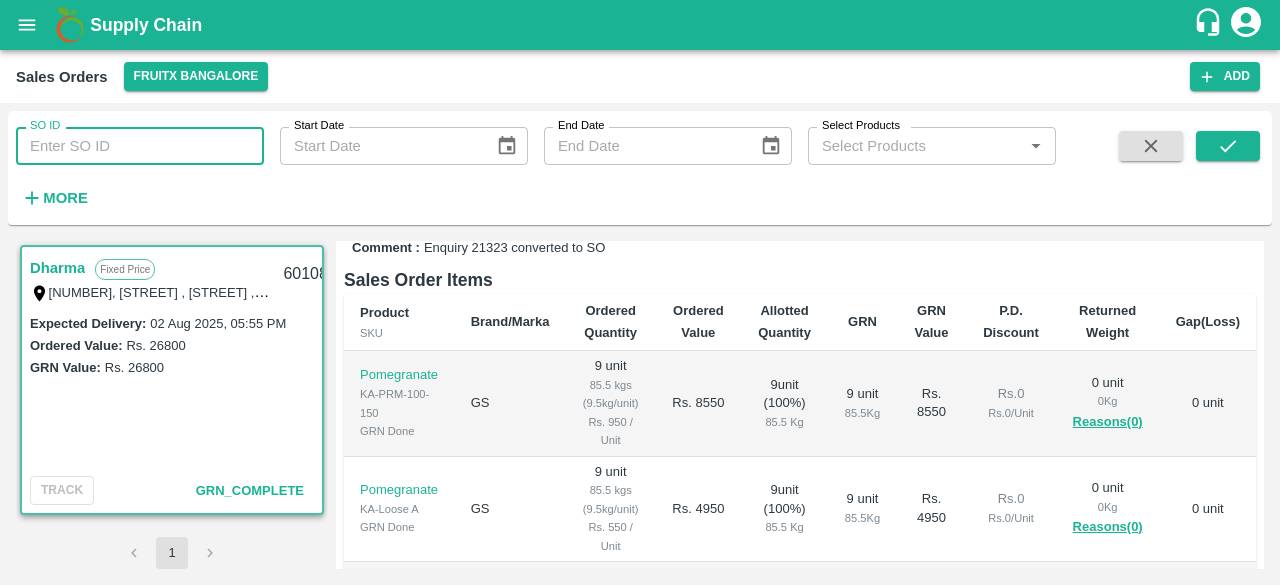 paste 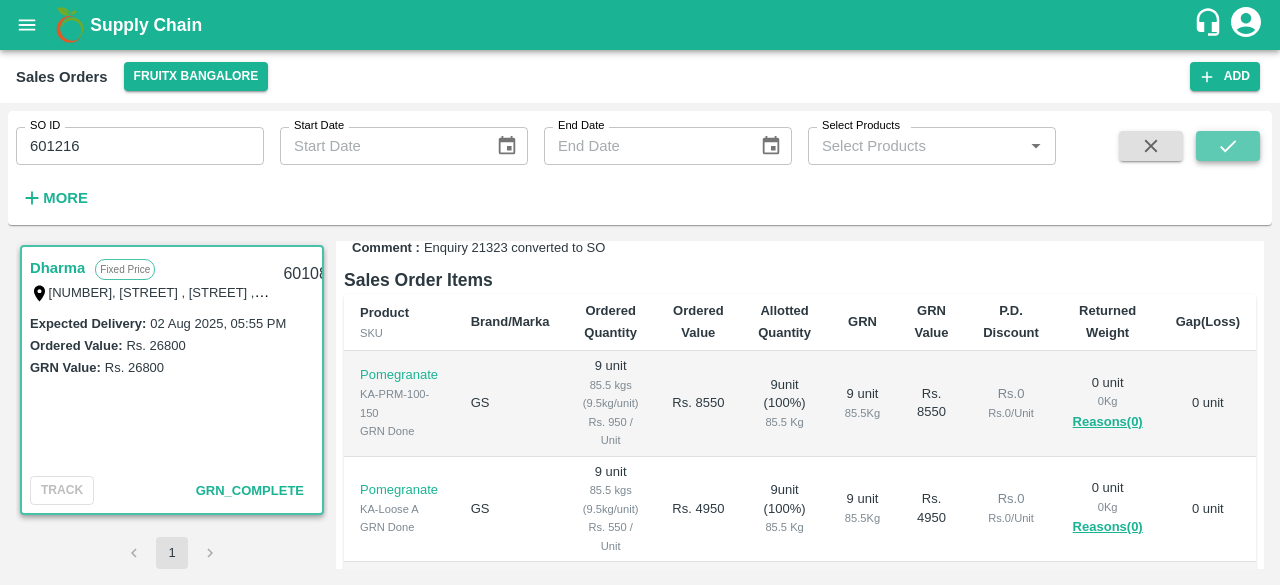 click at bounding box center [1228, 146] 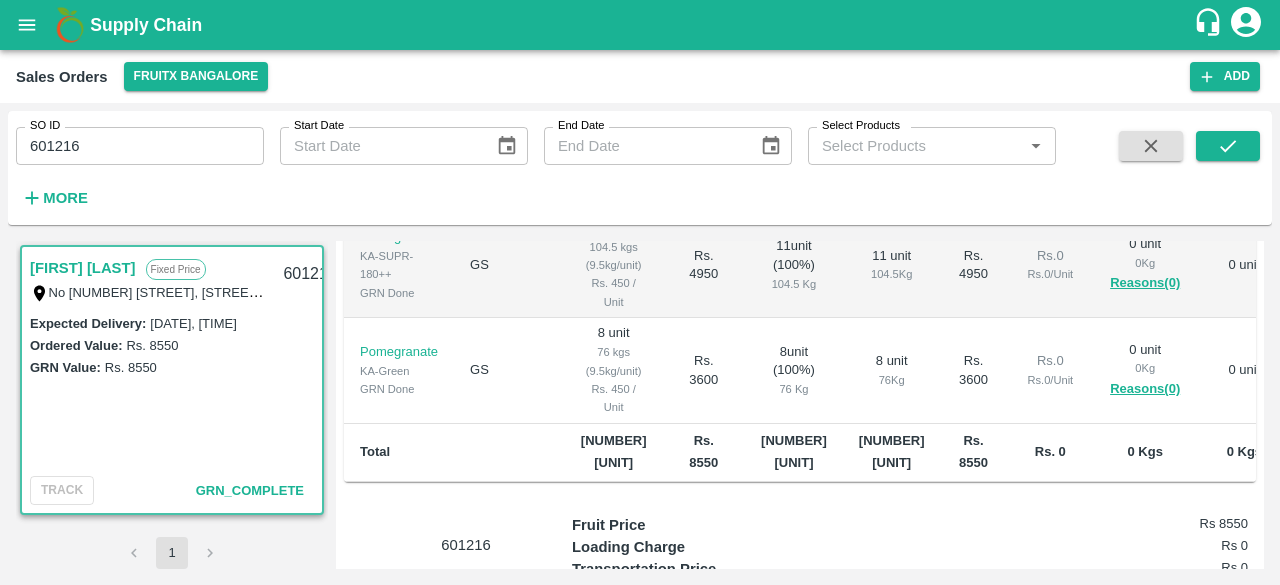 scroll, scrollTop: 417, scrollLeft: 0, axis: vertical 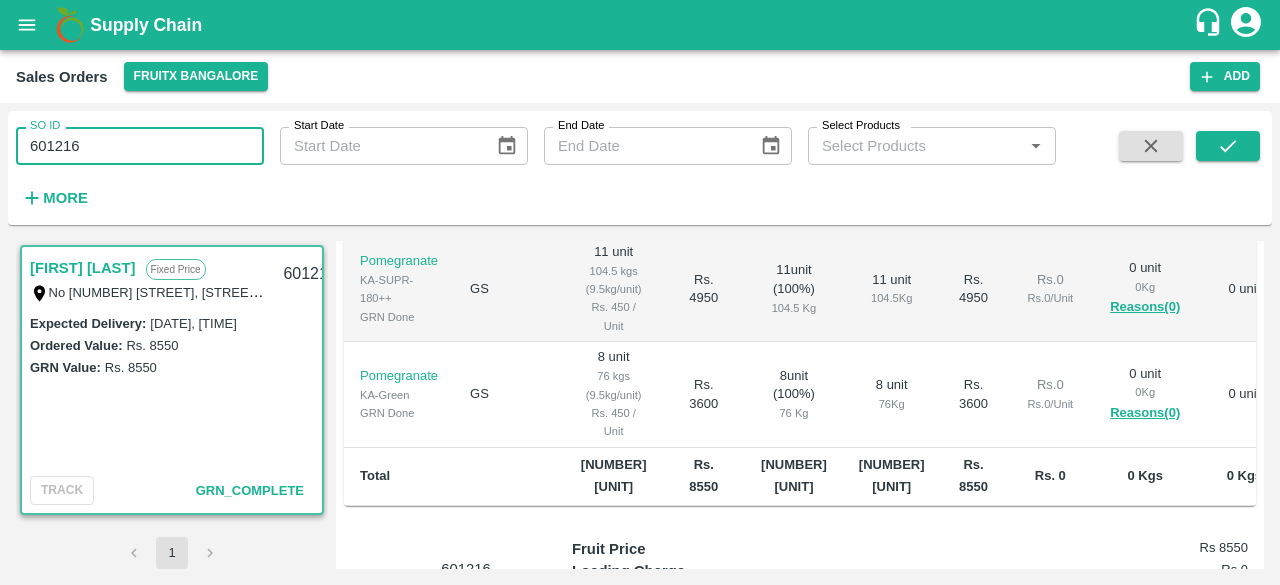 click on "601216" at bounding box center [140, 146] 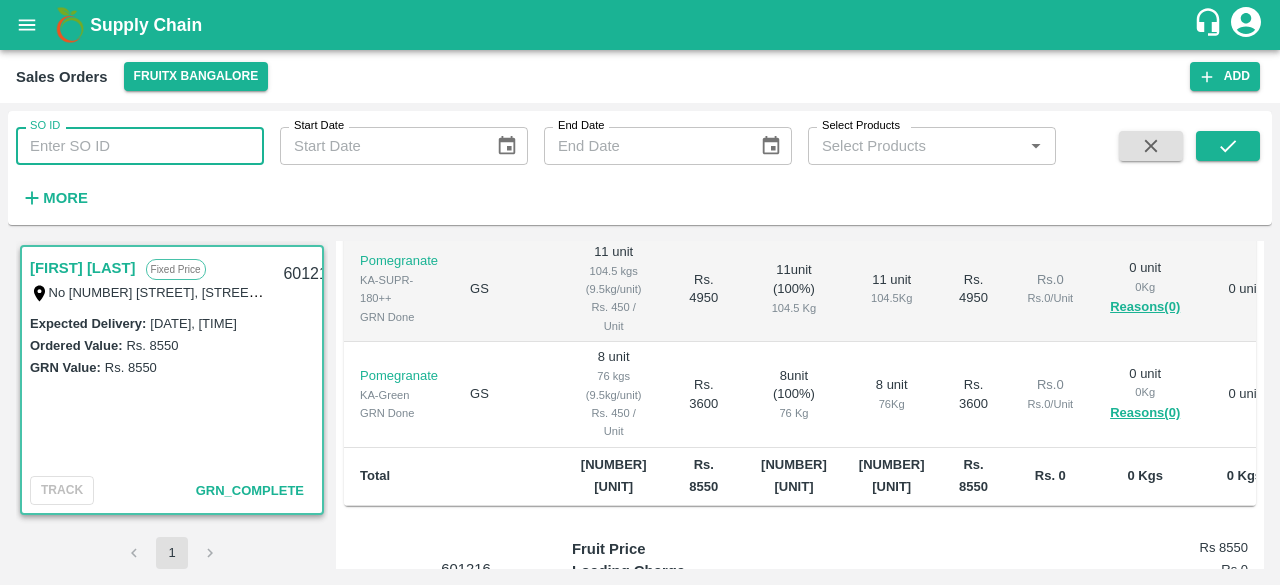 paste 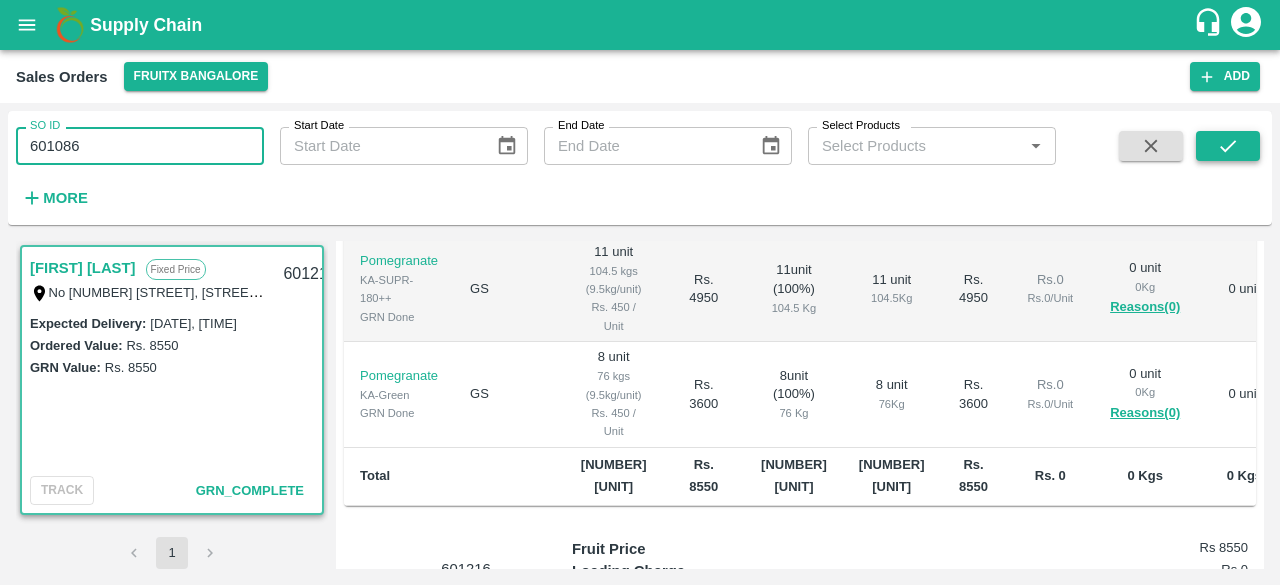 type on "601086" 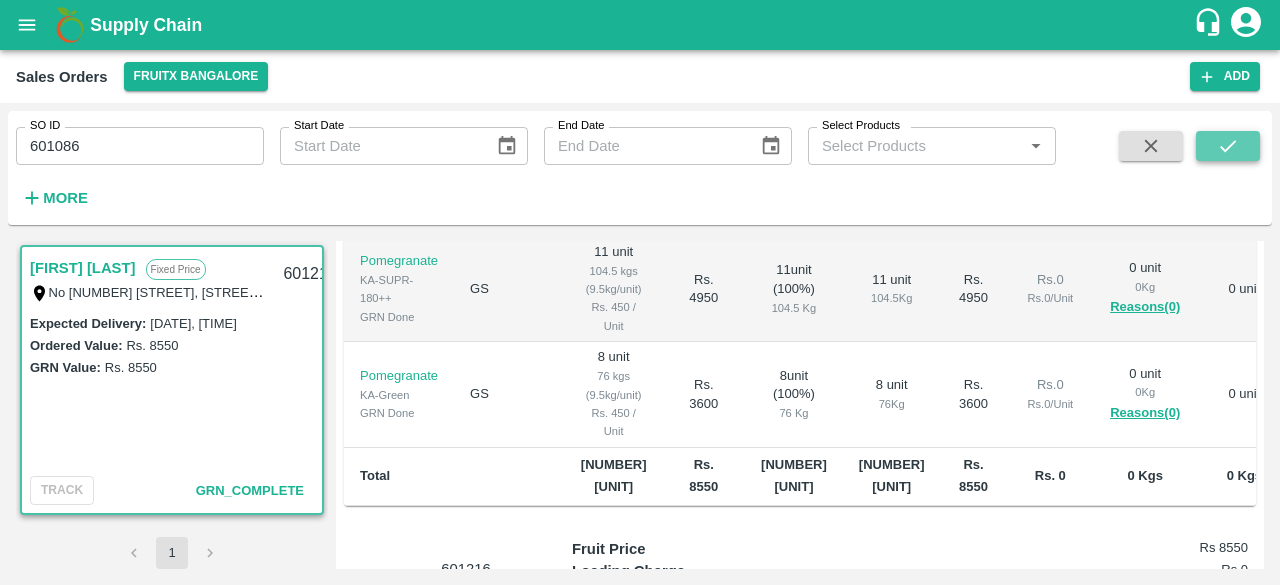click 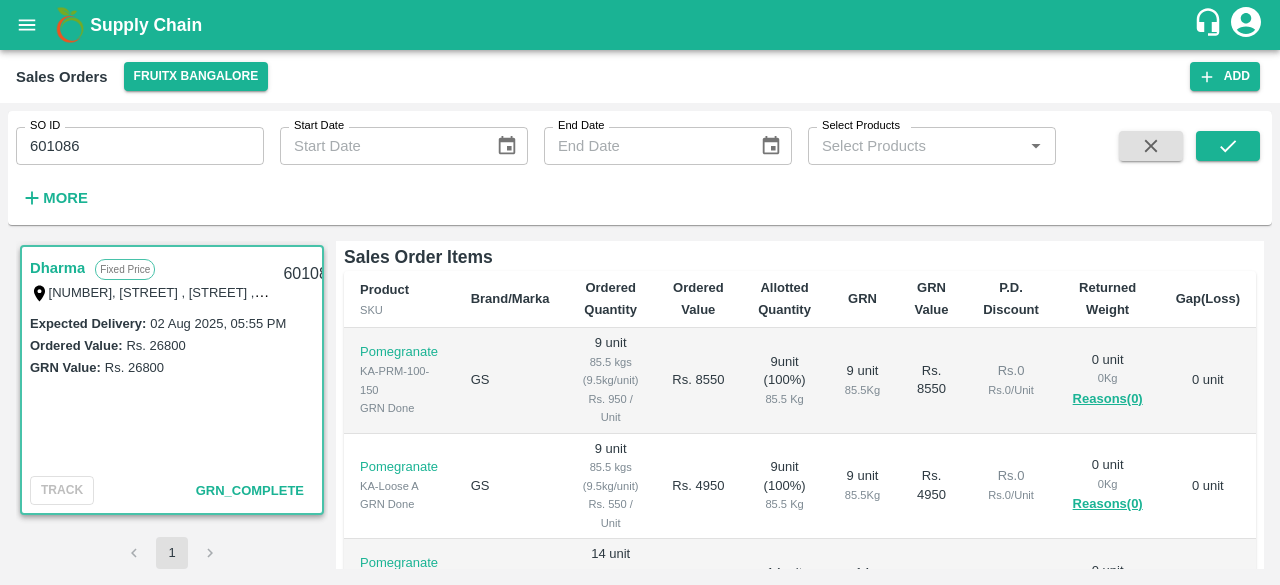 scroll, scrollTop: 324, scrollLeft: 0, axis: vertical 